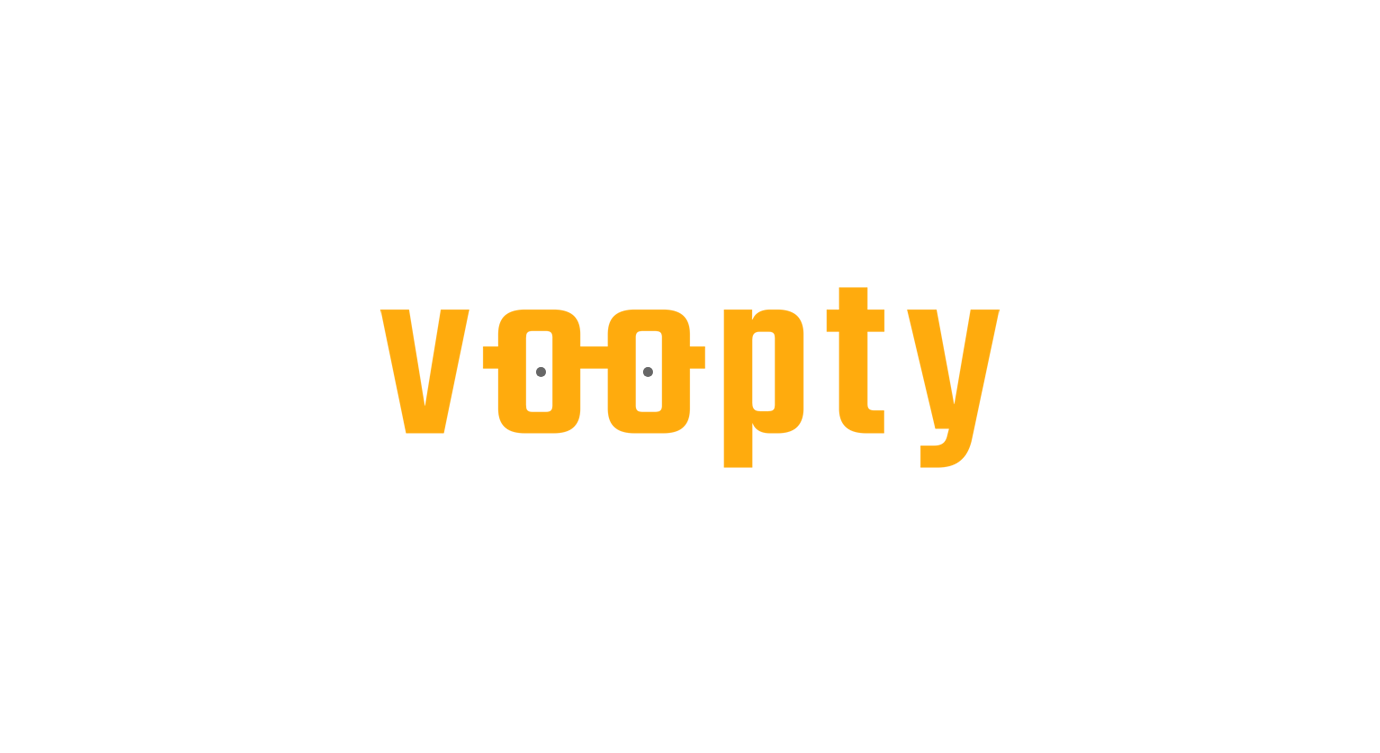 scroll, scrollTop: 0, scrollLeft: 0, axis: both 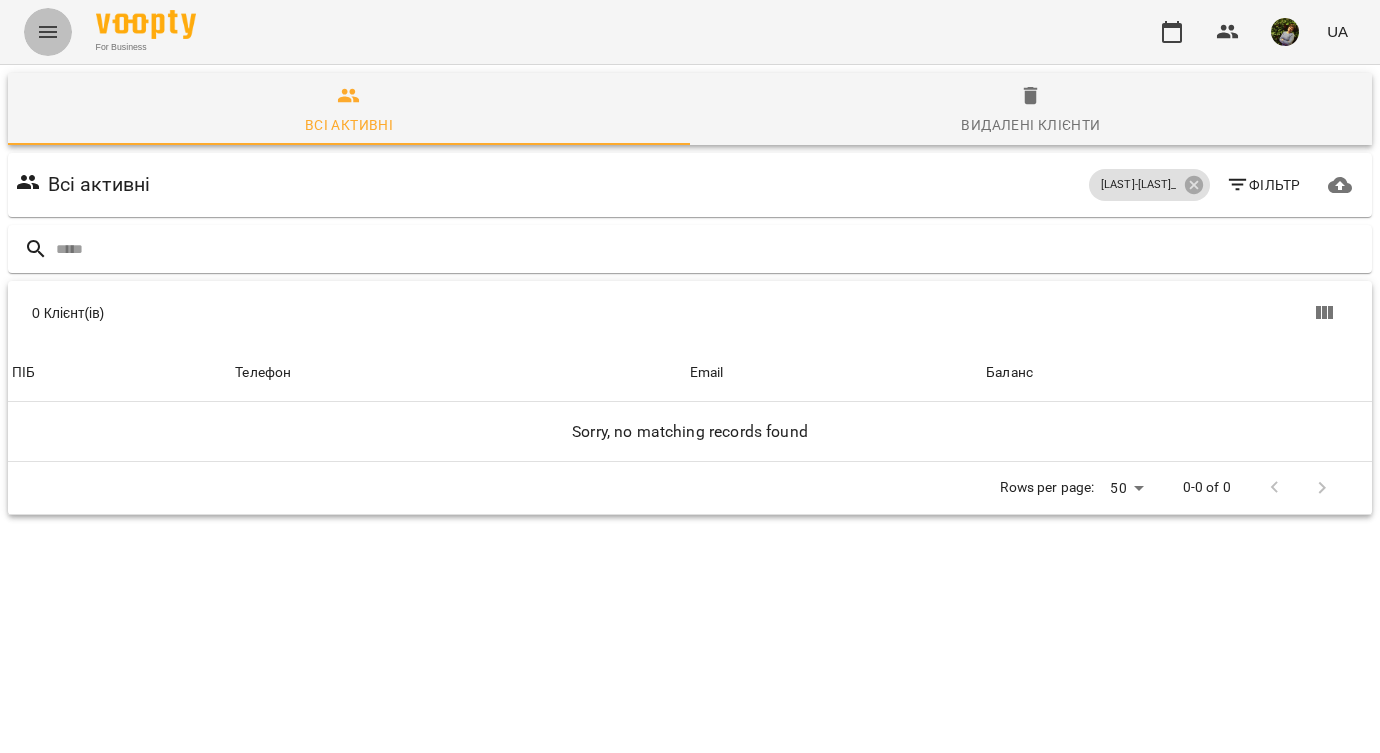 click 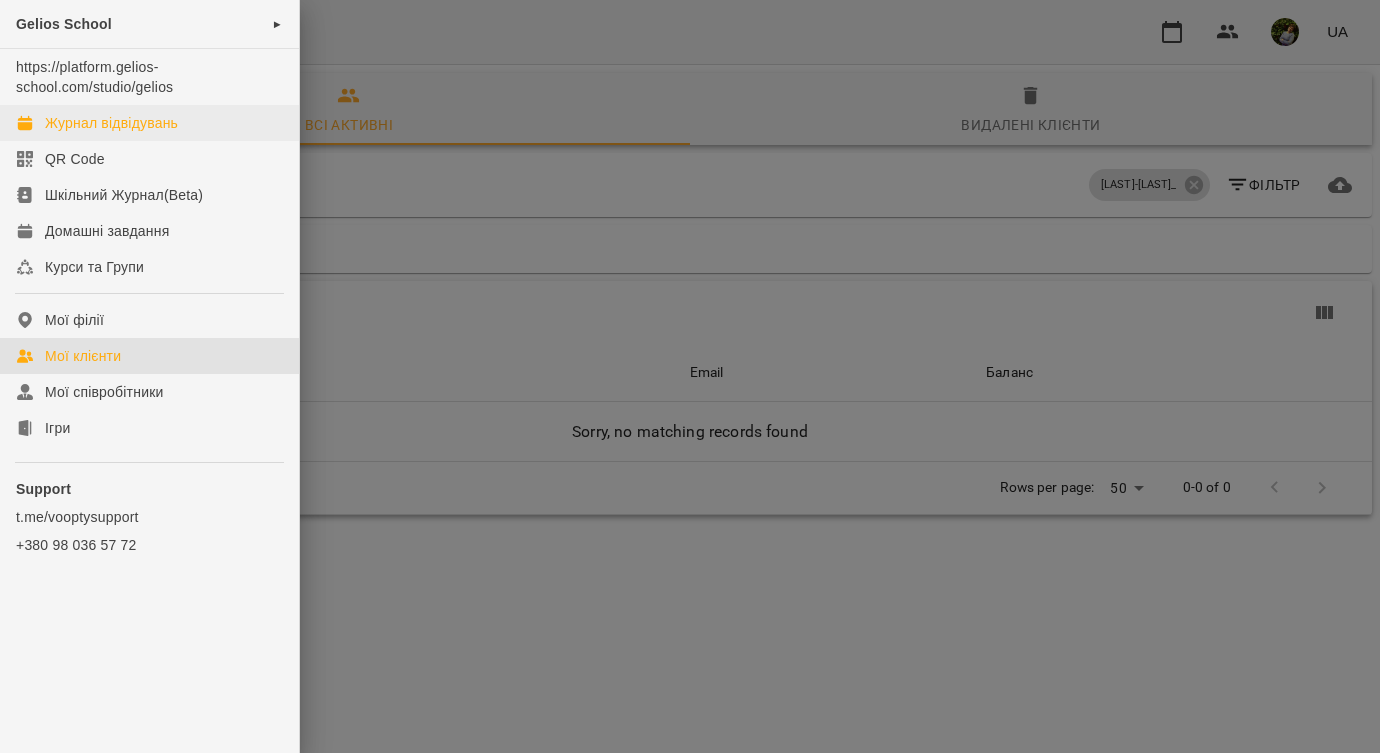 click on "Журнал відвідувань" at bounding box center (111, 123) 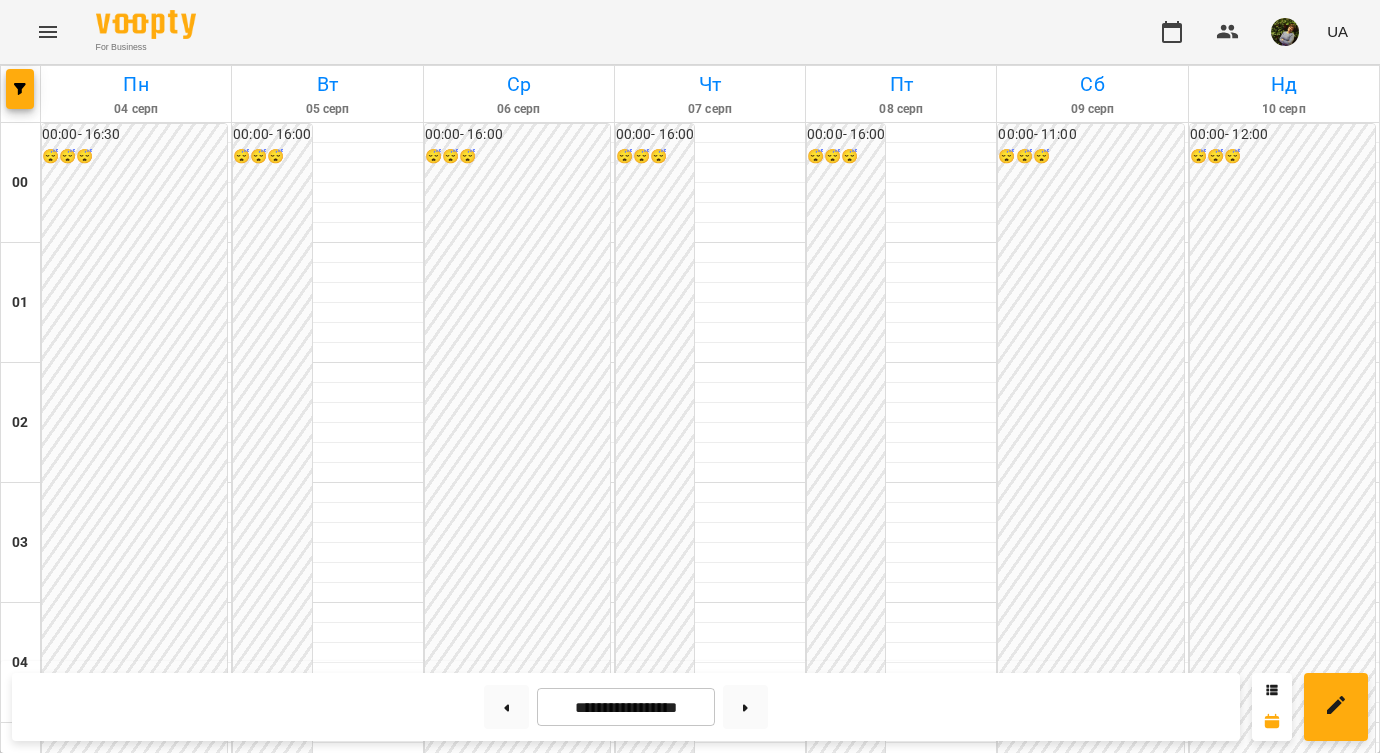 scroll, scrollTop: 2339, scrollLeft: 0, axis: vertical 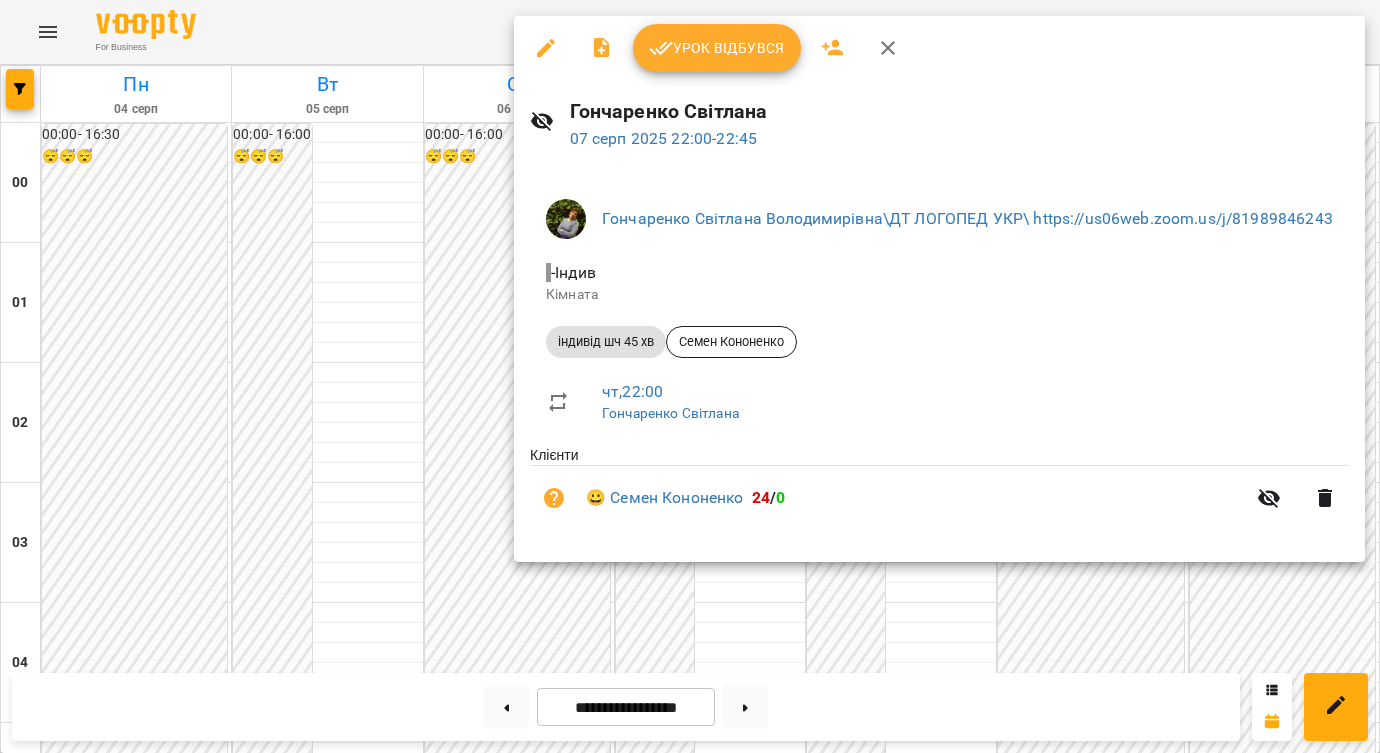click at bounding box center [690, 376] 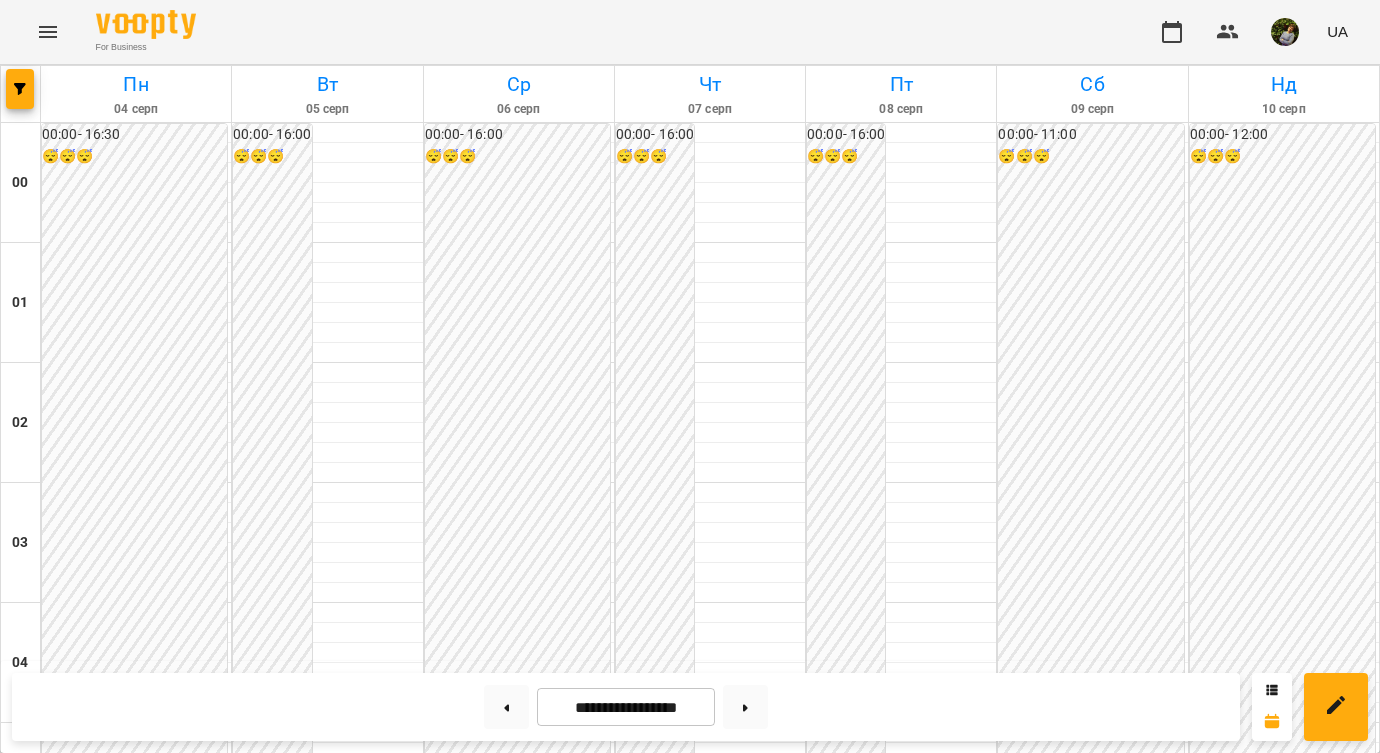 scroll, scrollTop: 1784, scrollLeft: 0, axis: vertical 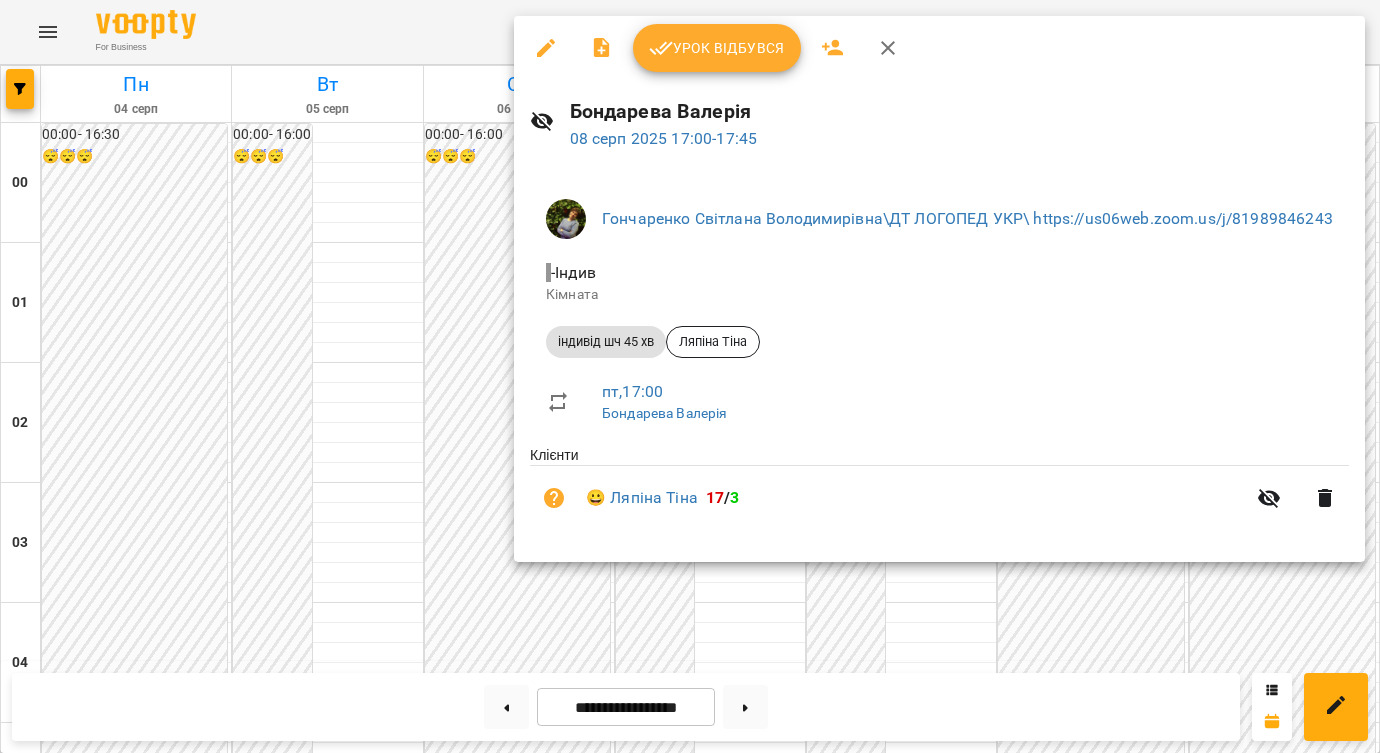 click at bounding box center [690, 376] 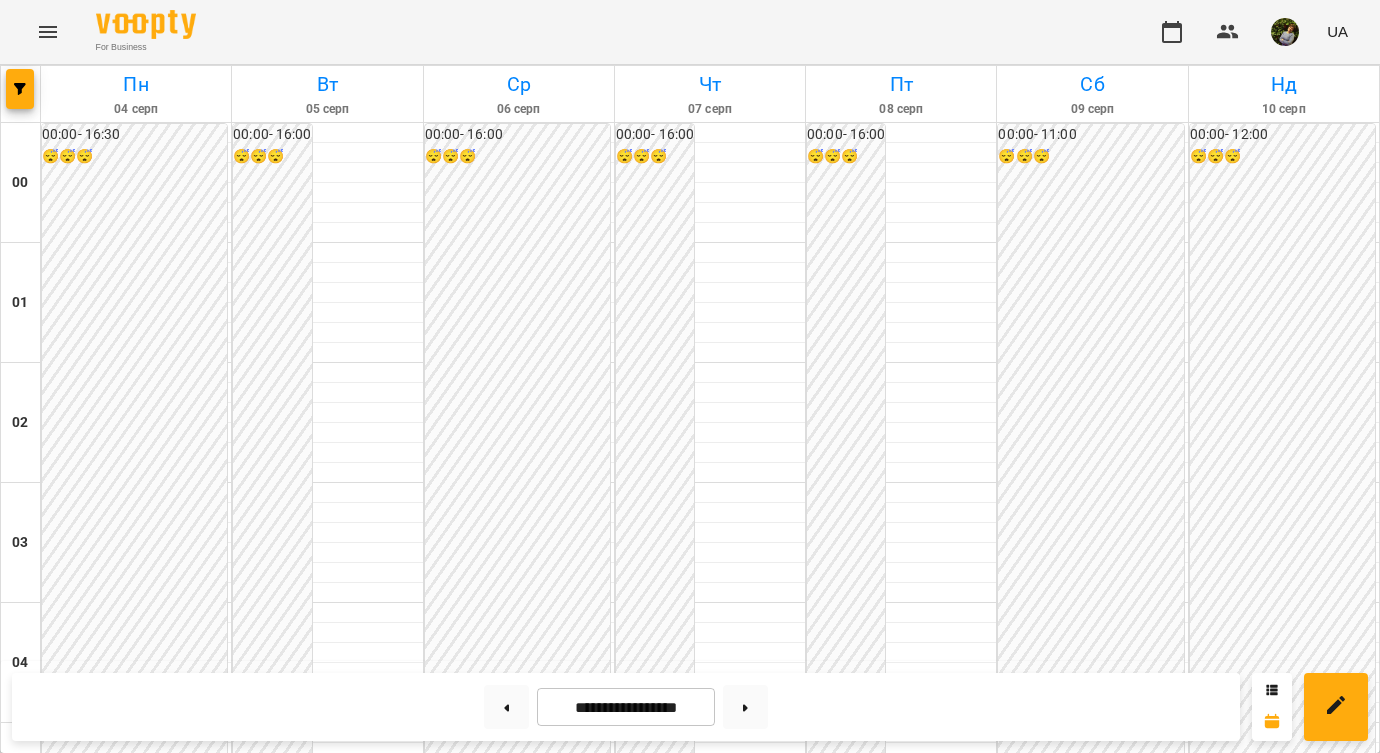 scroll, scrollTop: 1037, scrollLeft: 0, axis: vertical 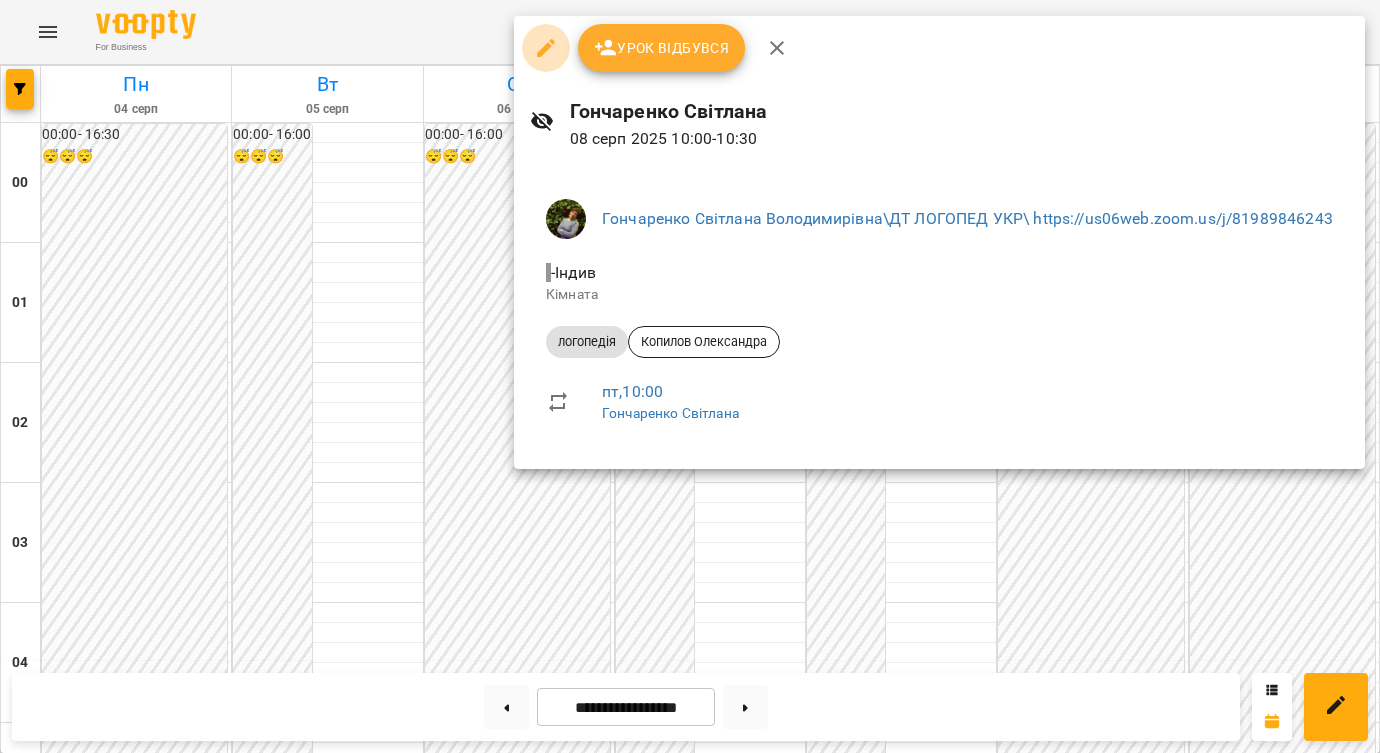 click 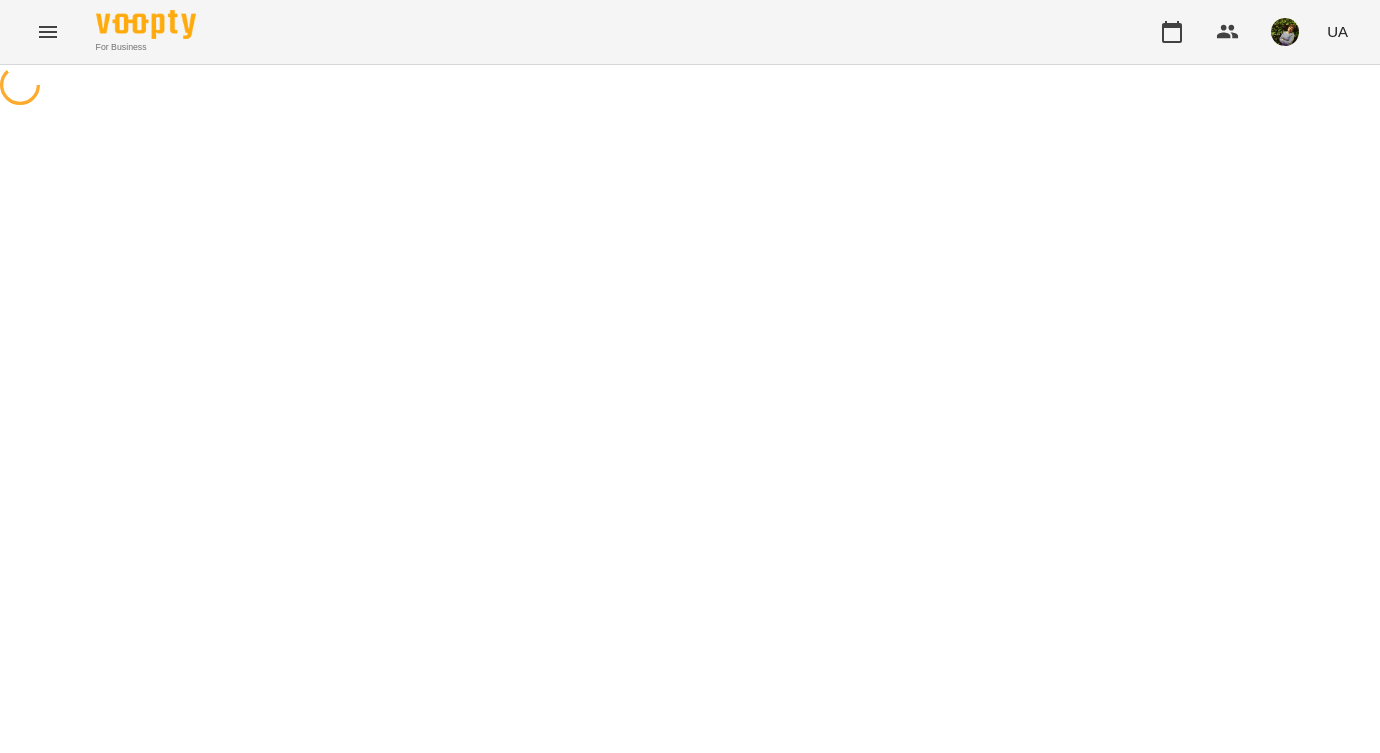 select on "*********" 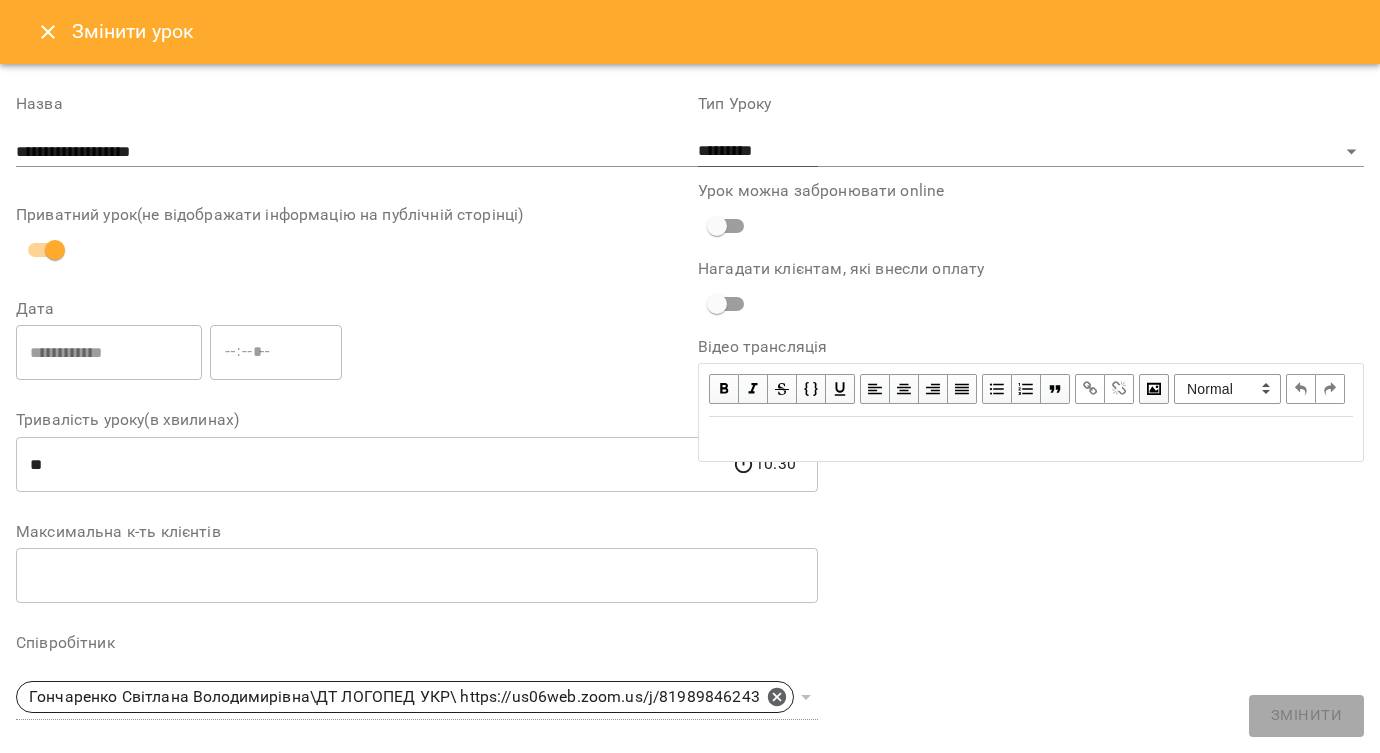 click 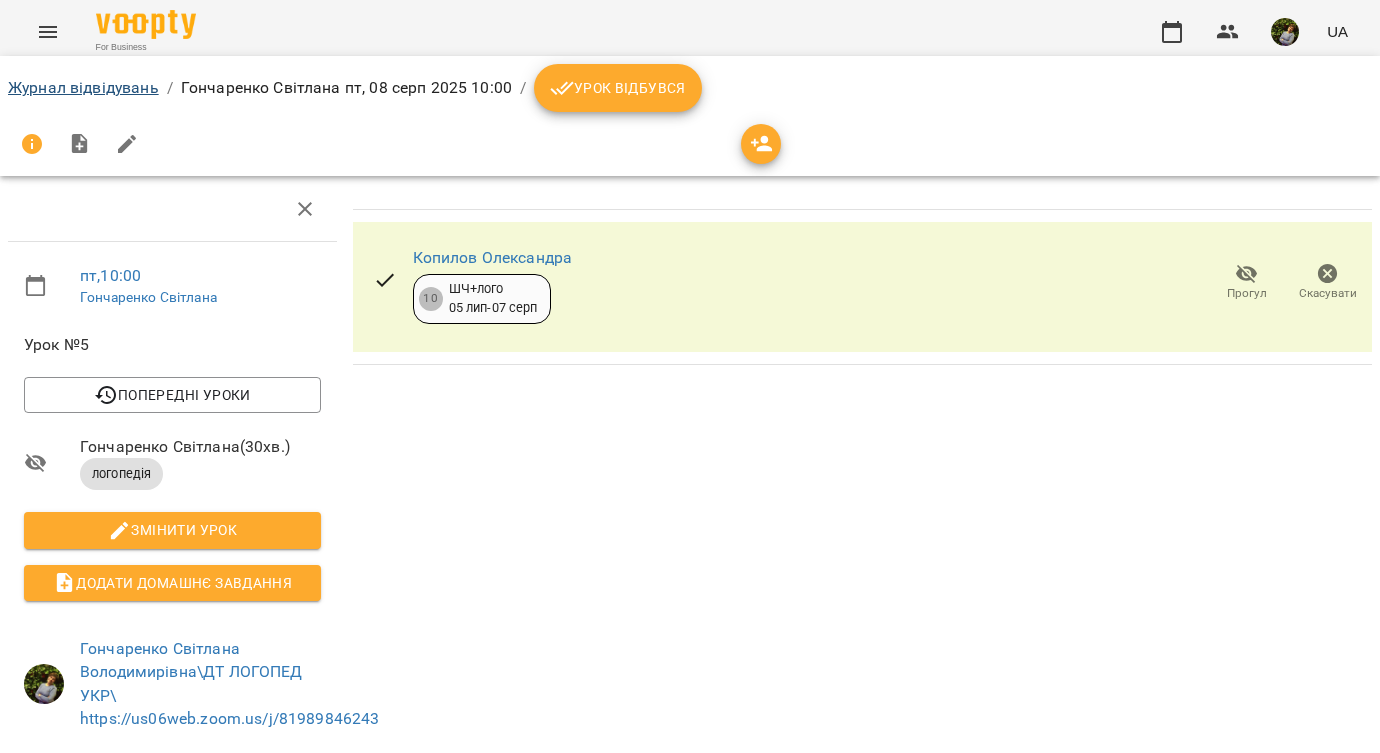 click on "Журнал відвідувань" at bounding box center (83, 87) 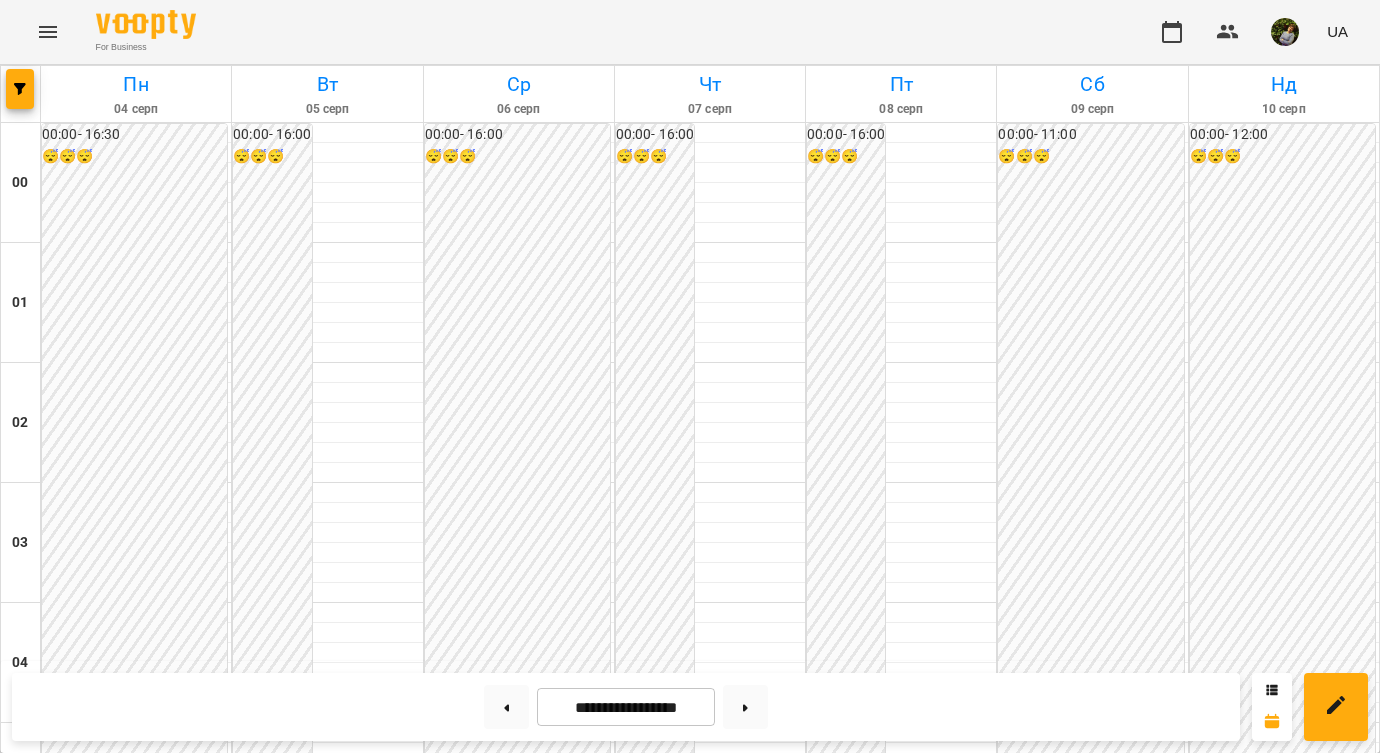 scroll, scrollTop: 817, scrollLeft: 0, axis: vertical 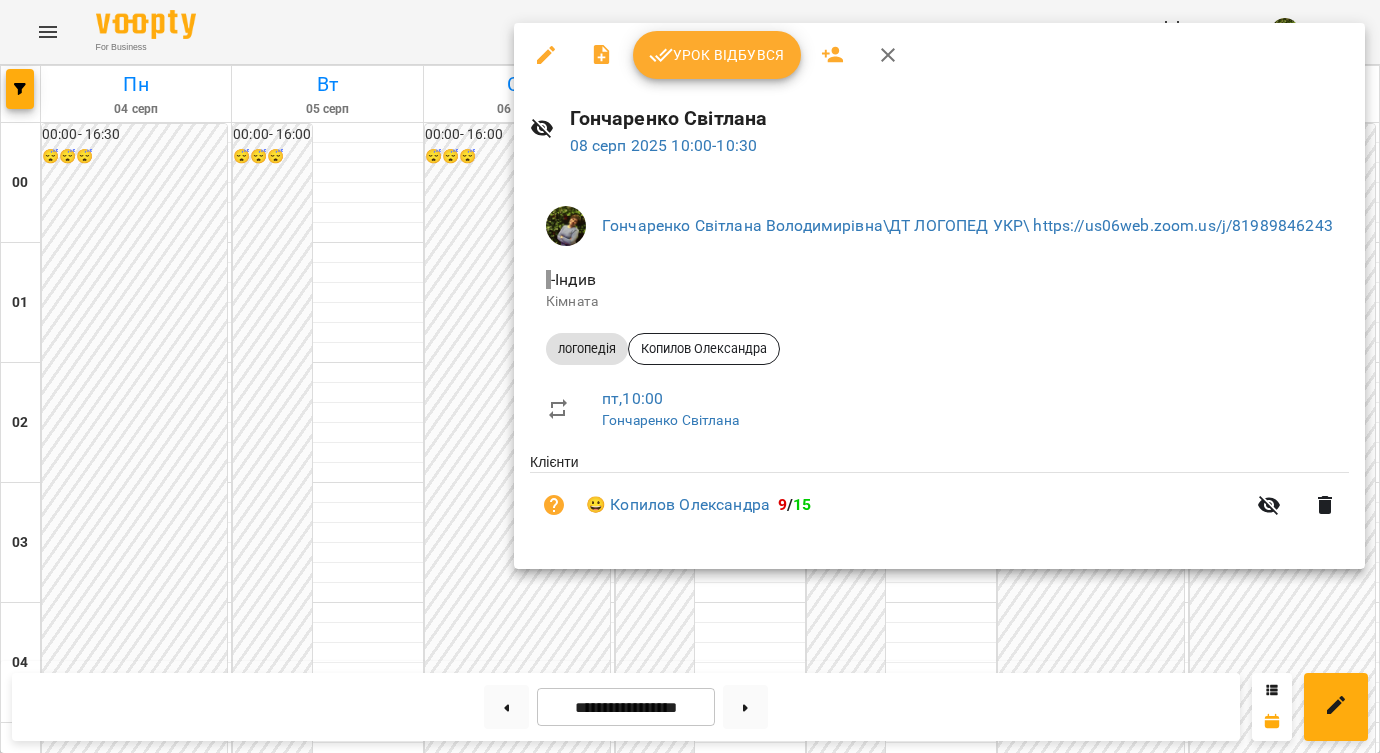 click at bounding box center (690, 376) 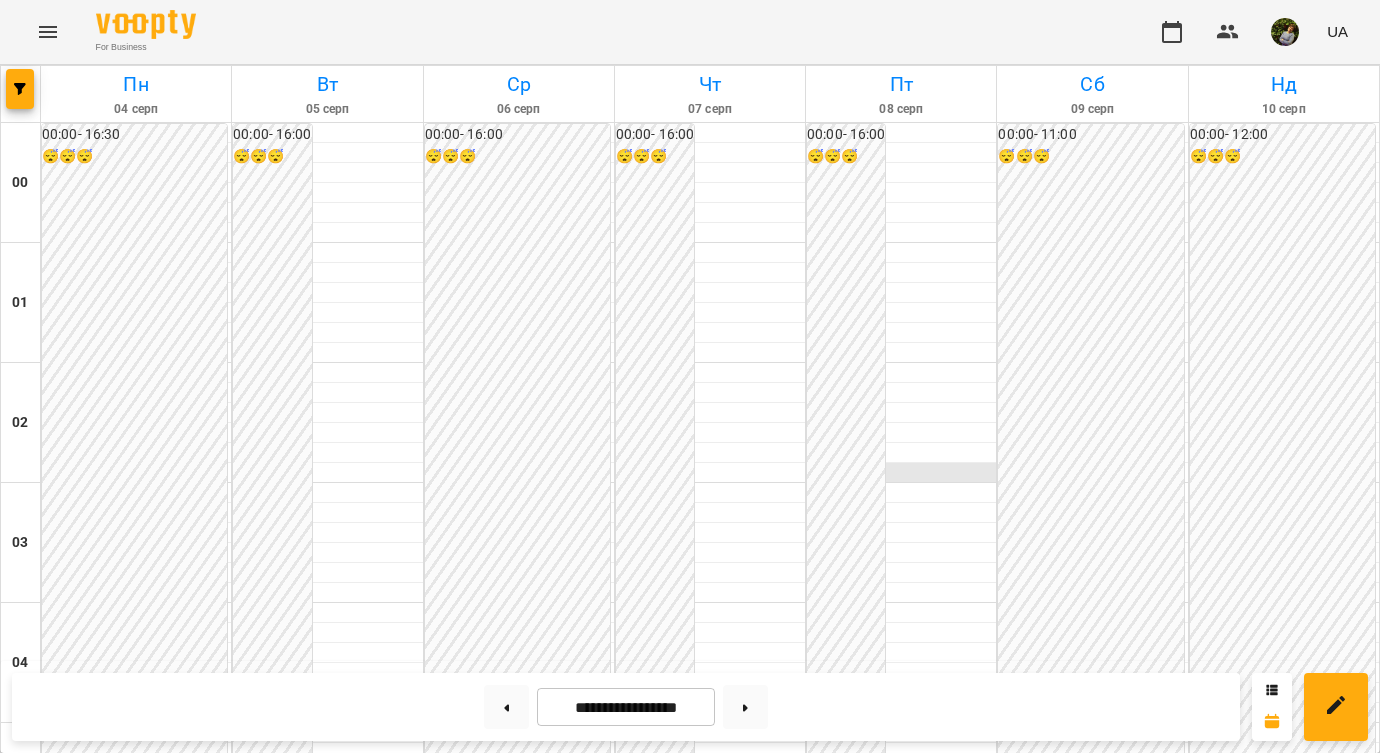 scroll, scrollTop: 2310, scrollLeft: 0, axis: vertical 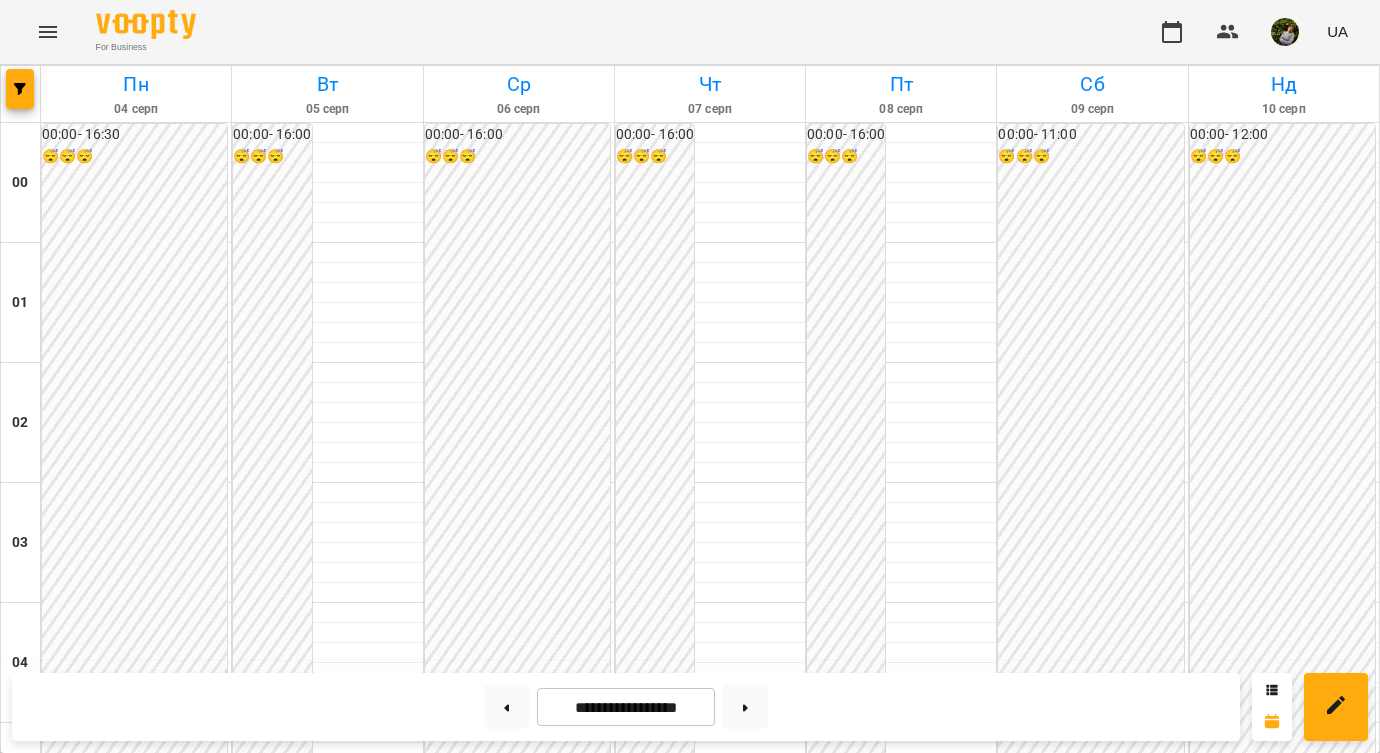 click on "Семен Кононенко" at bounding box center (690, 2825) 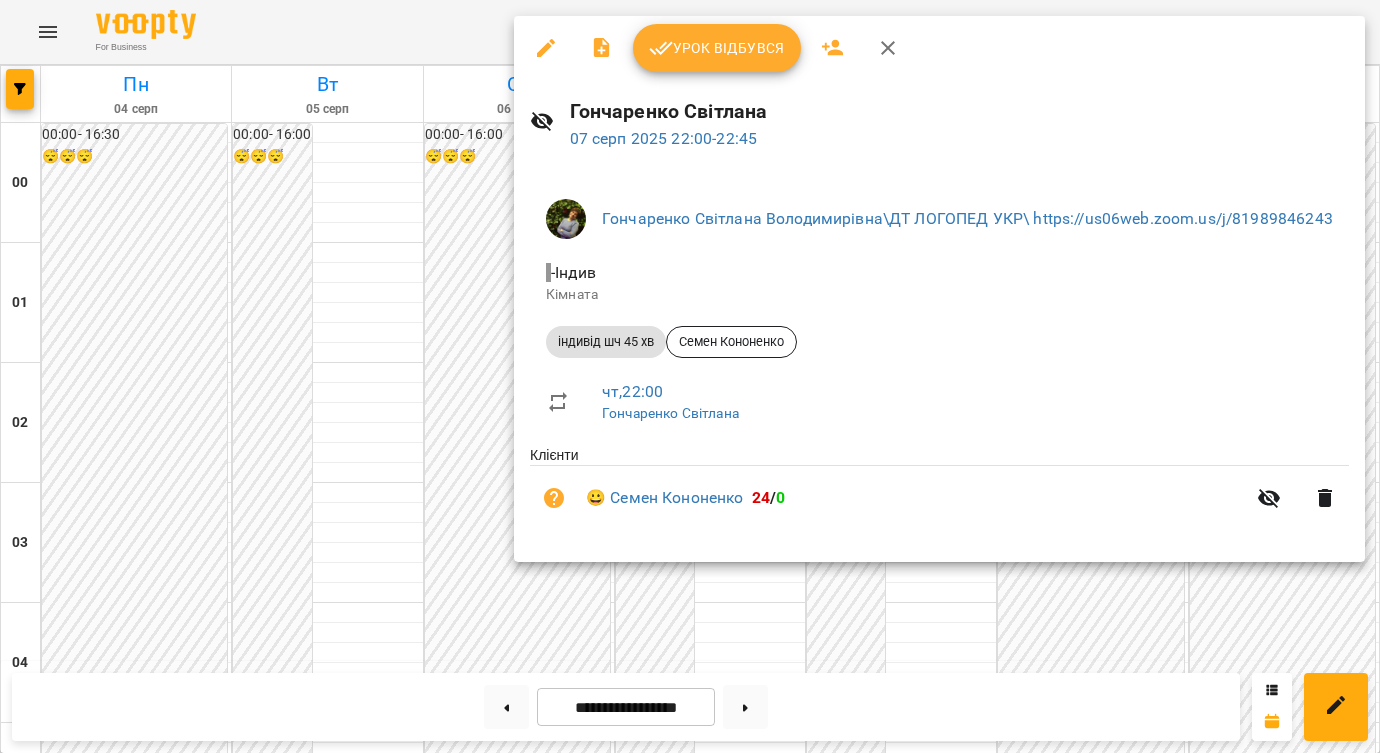 click at bounding box center (690, 376) 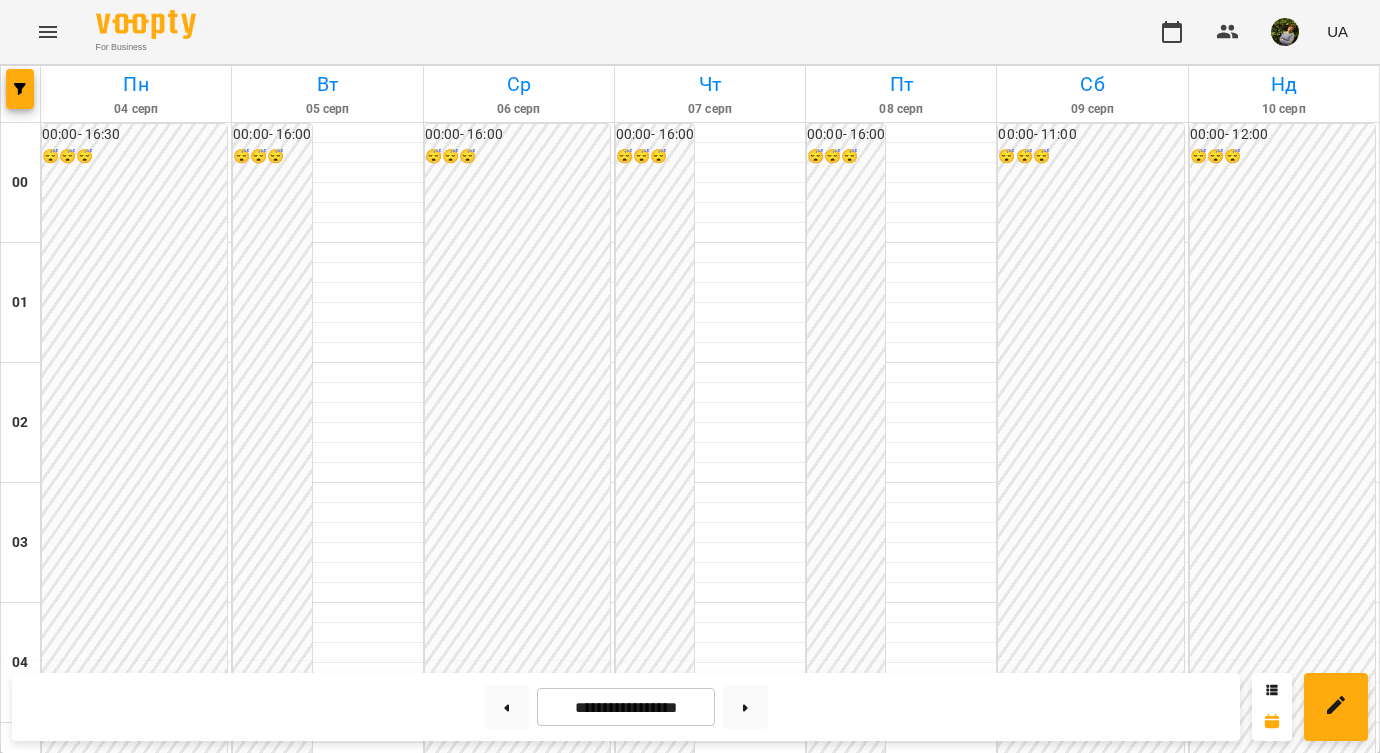 click at bounding box center [48, 32] 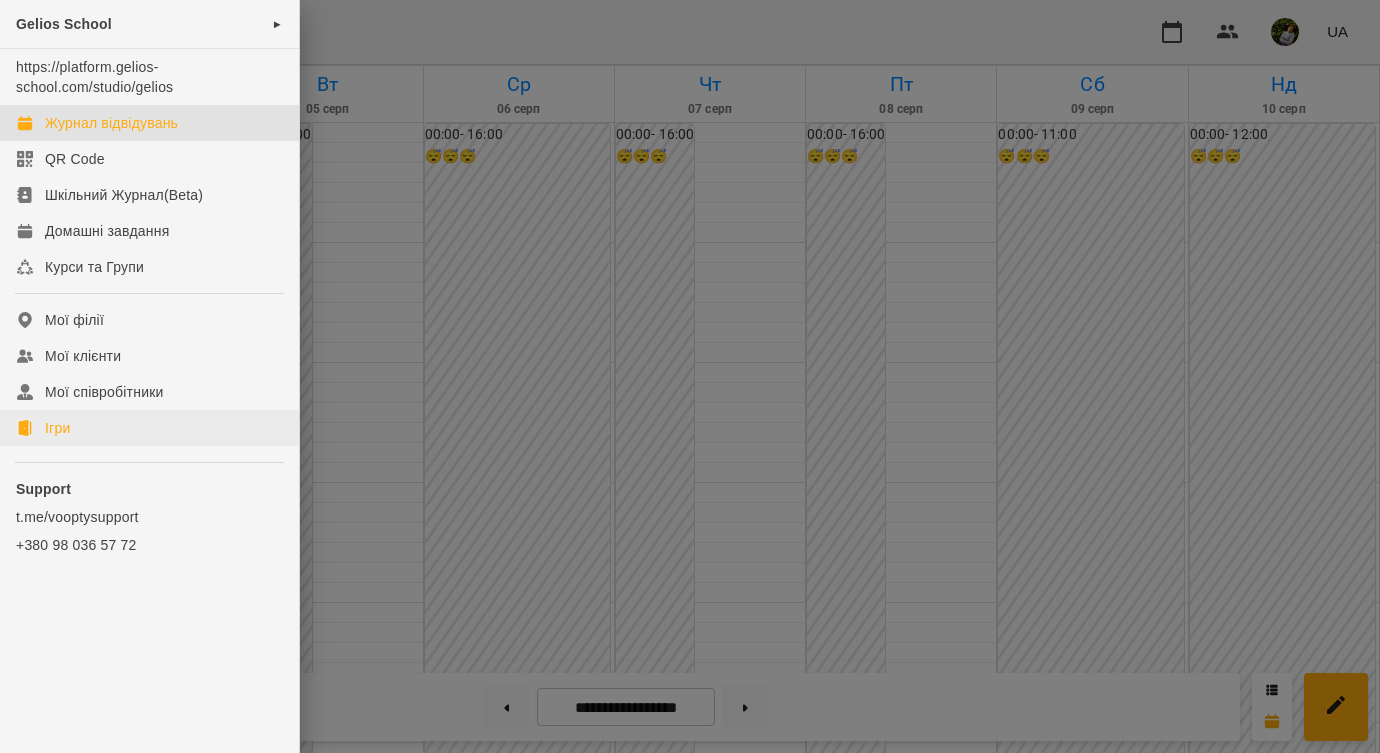 click on "Ігри" at bounding box center (57, 428) 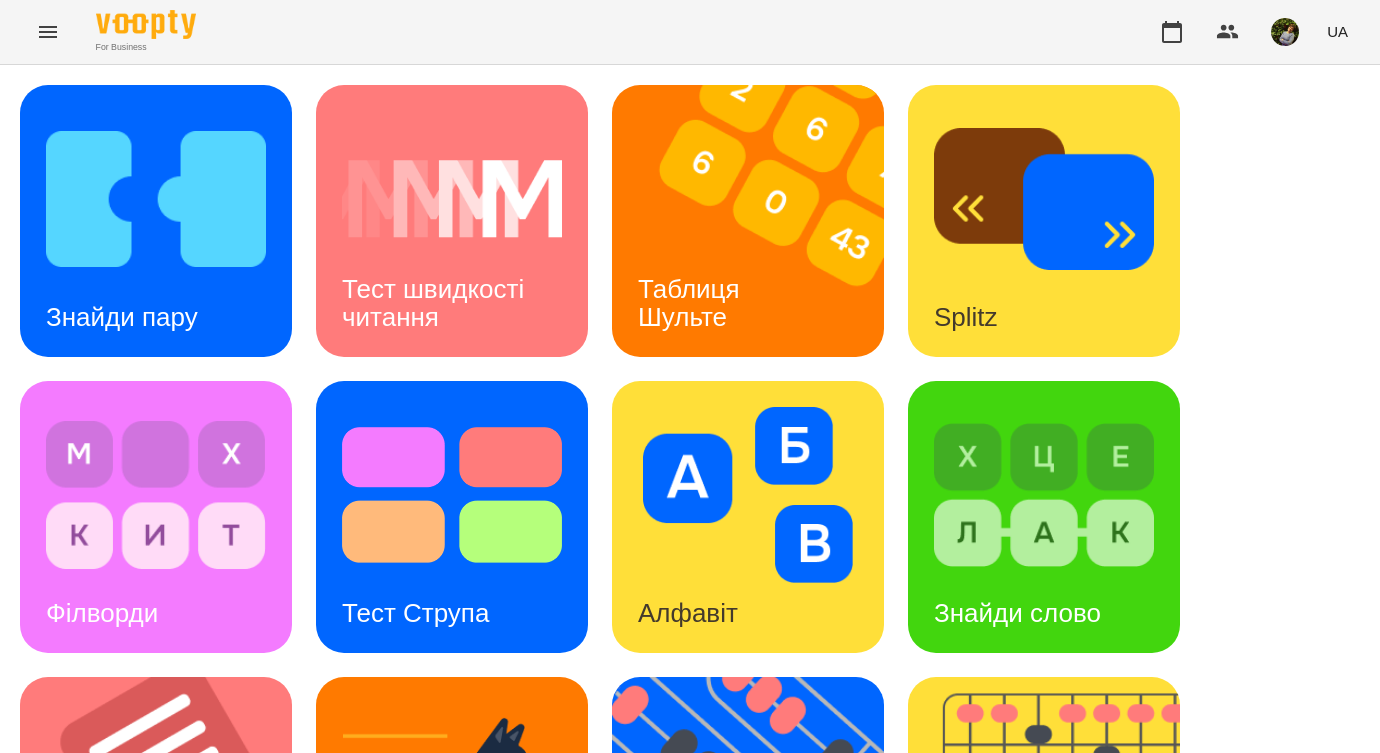 click 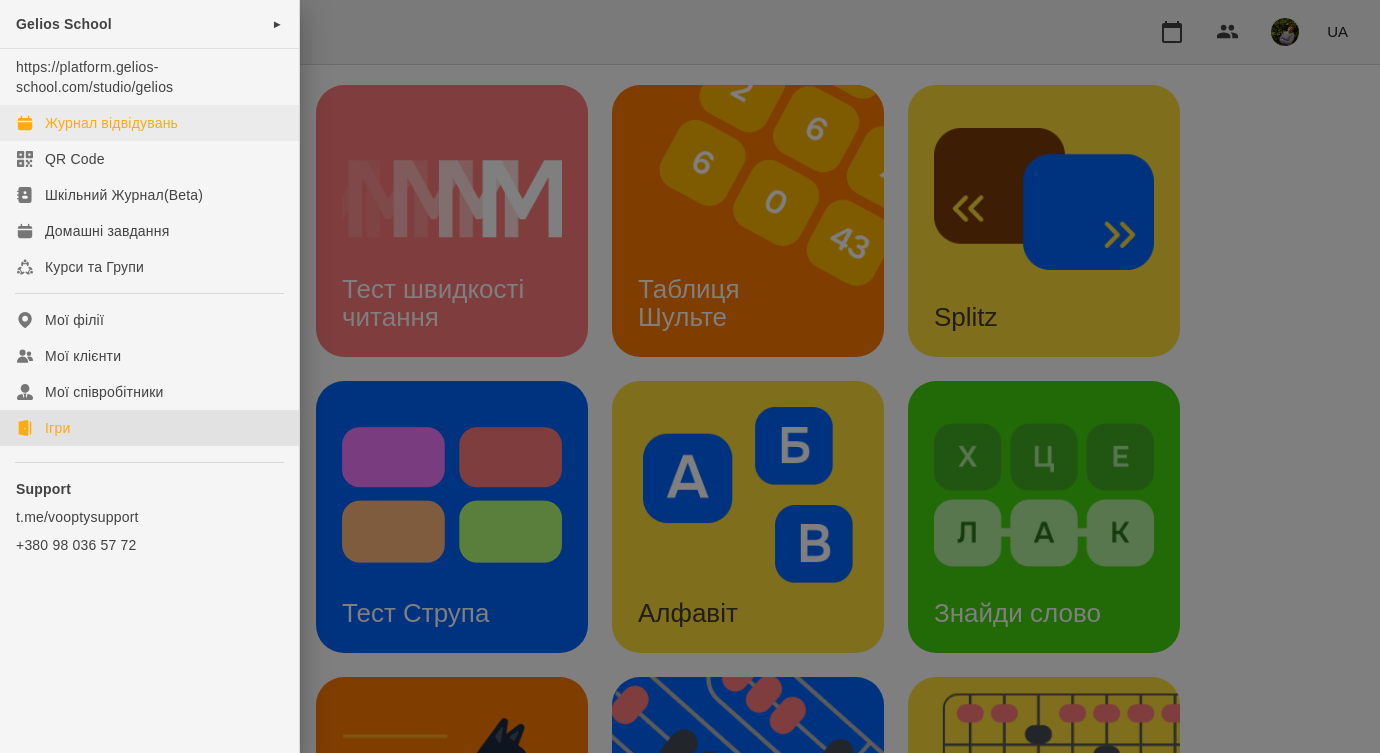 click on "Журнал відвідувань" at bounding box center (111, 123) 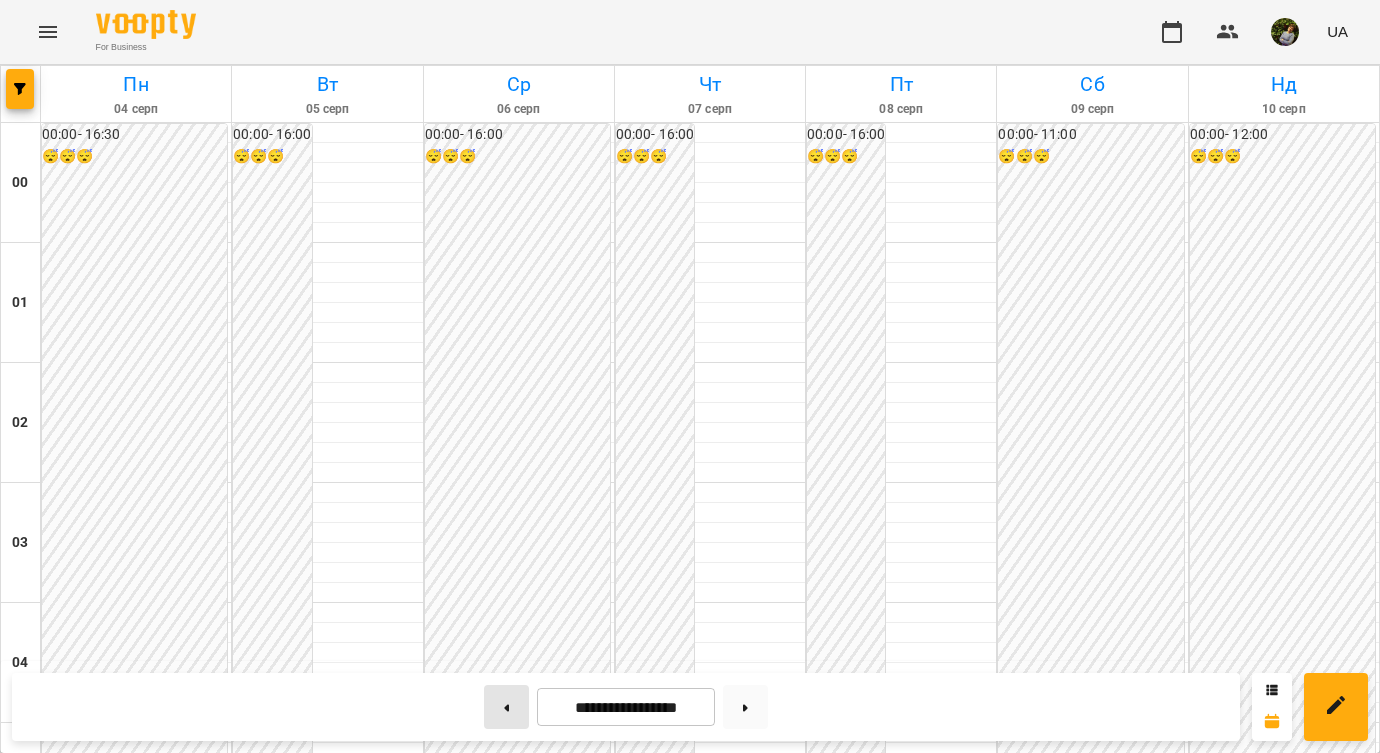 click at bounding box center (506, 707) 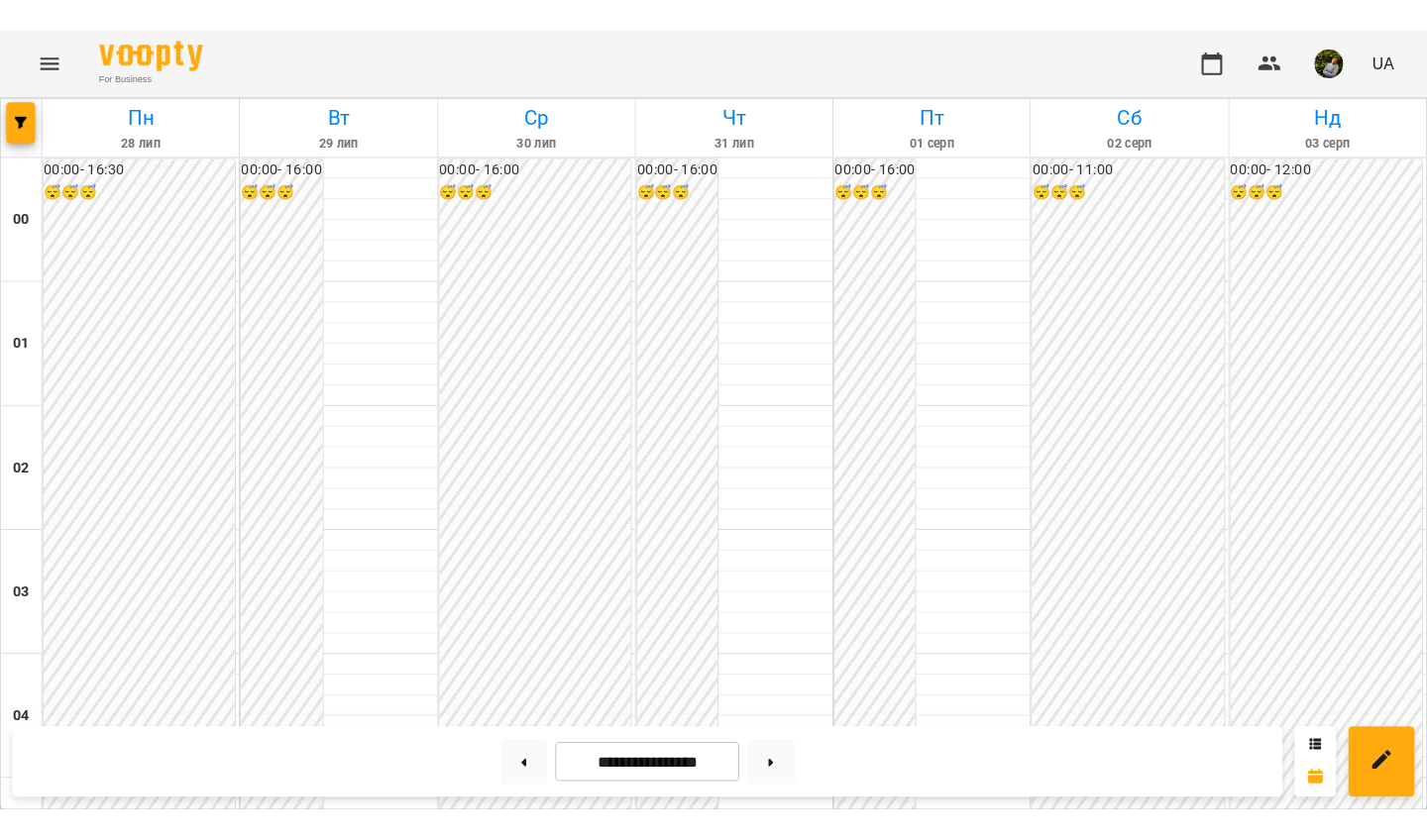 scroll, scrollTop: 2317, scrollLeft: 0, axis: vertical 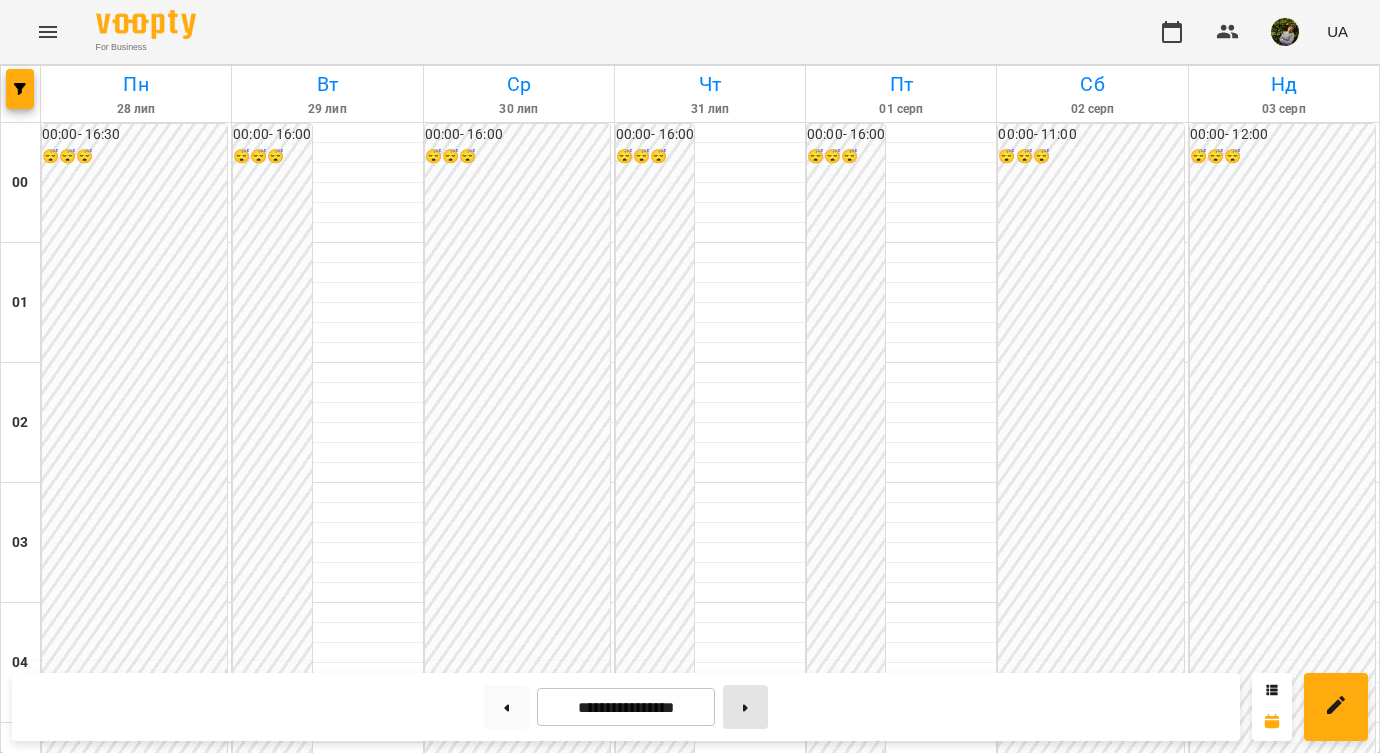 click at bounding box center [745, 707] 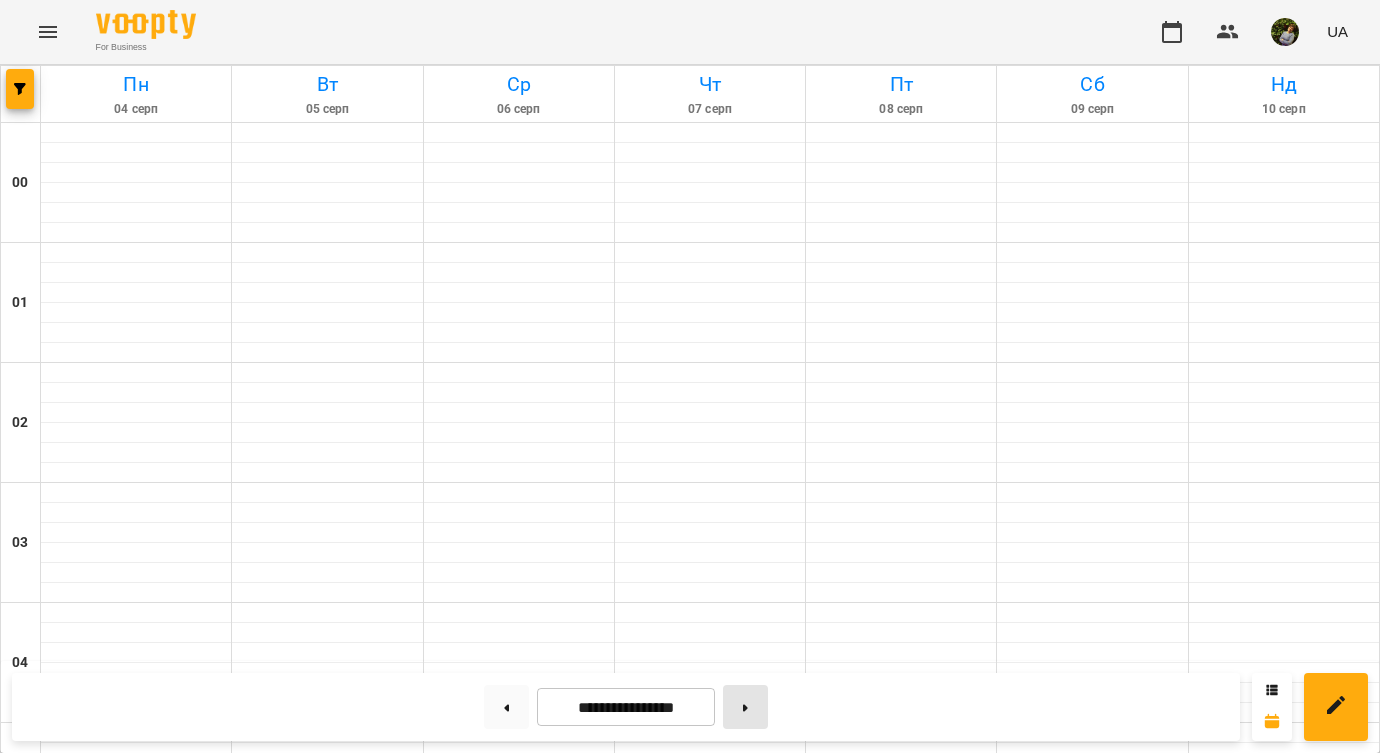 type on "**********" 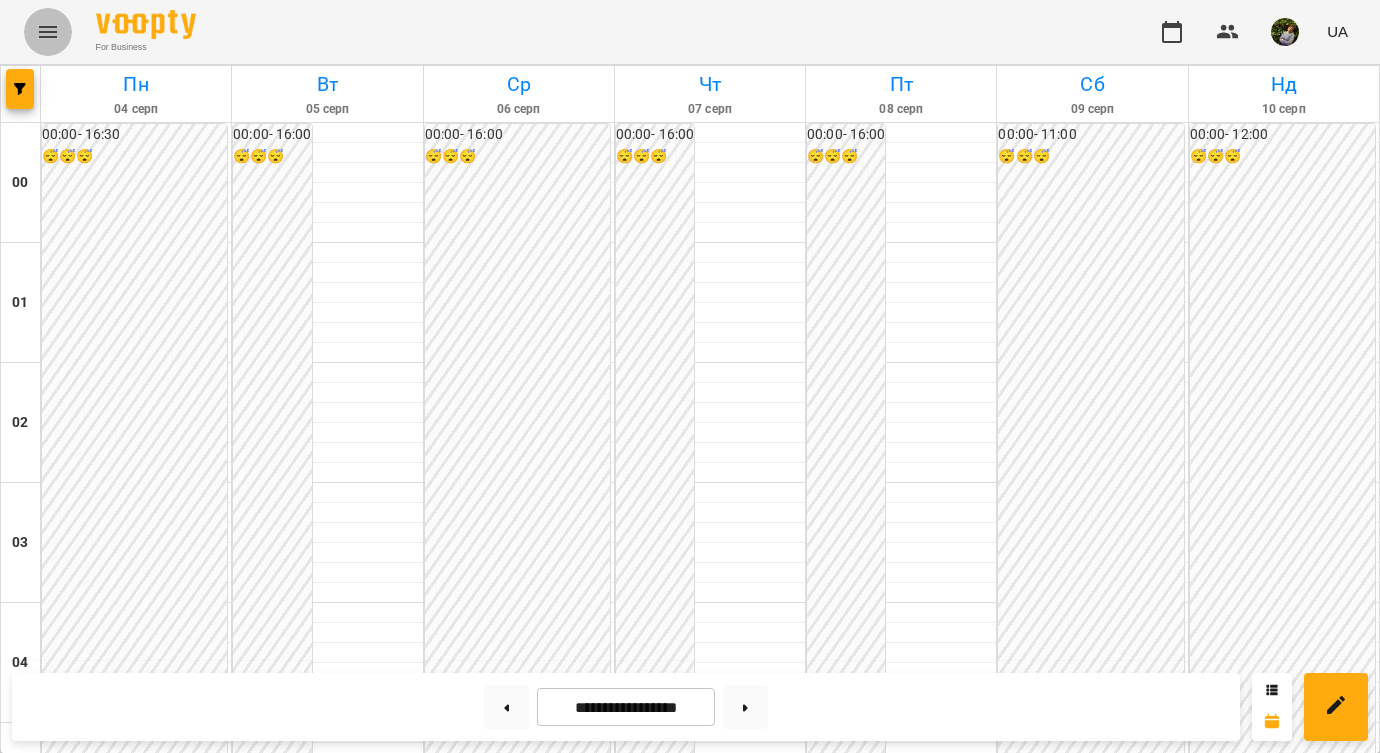 click 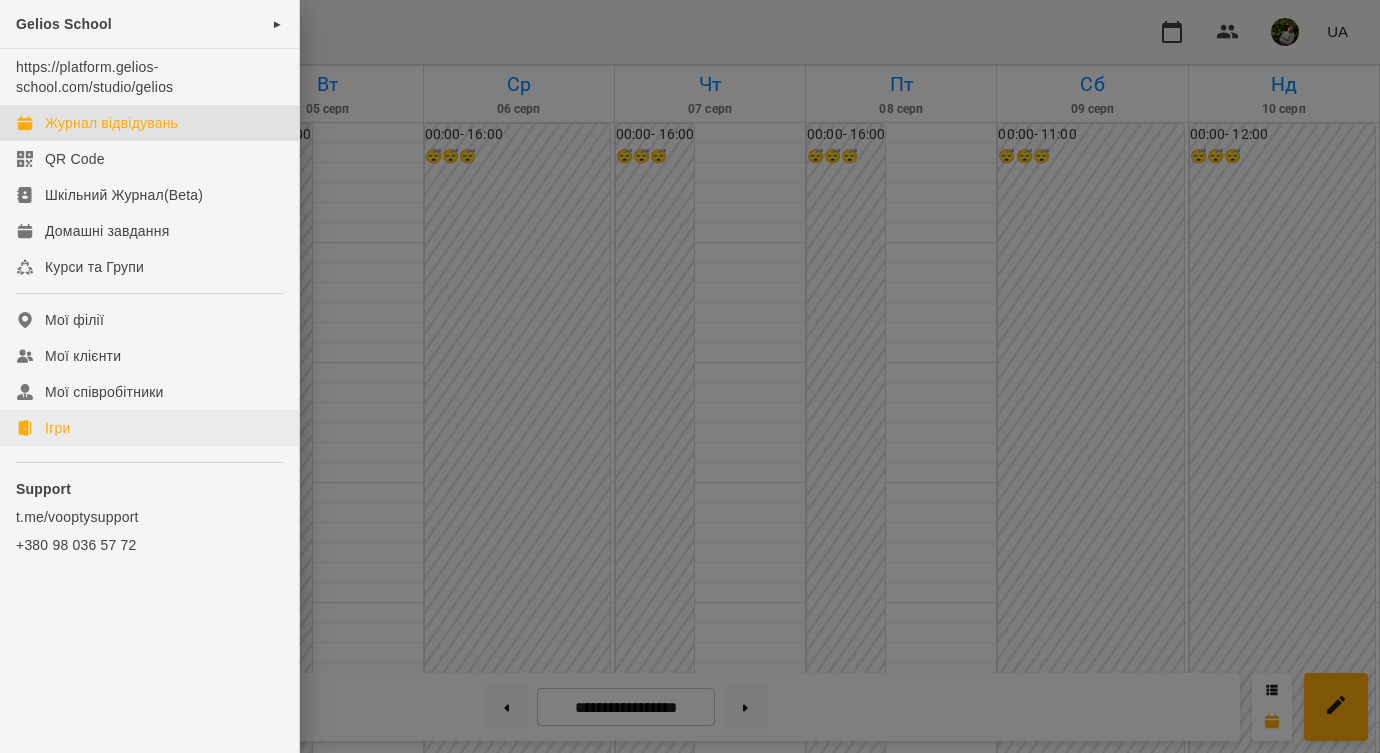 click on "Ігри" 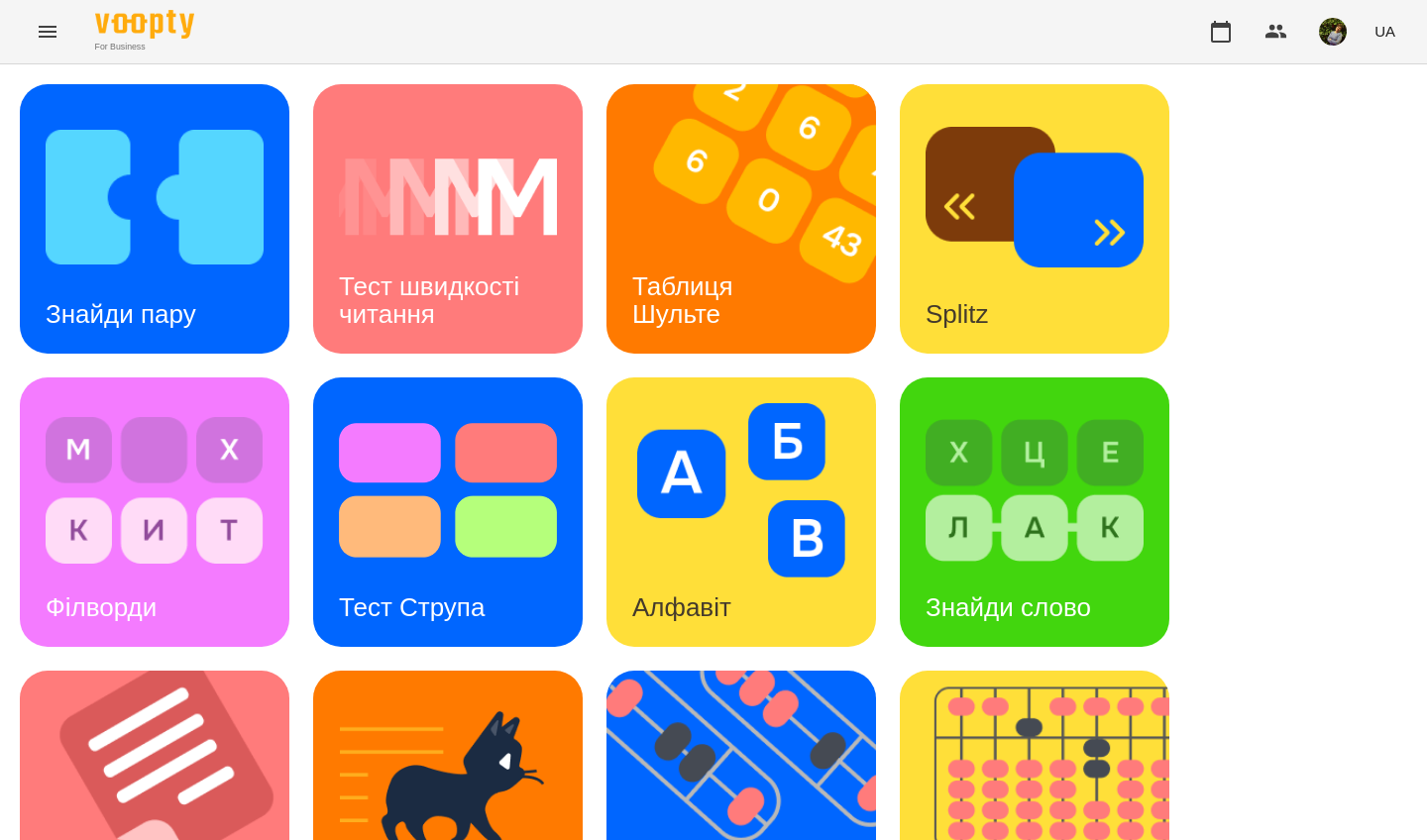 scroll, scrollTop: 267, scrollLeft: 0, axis: vertical 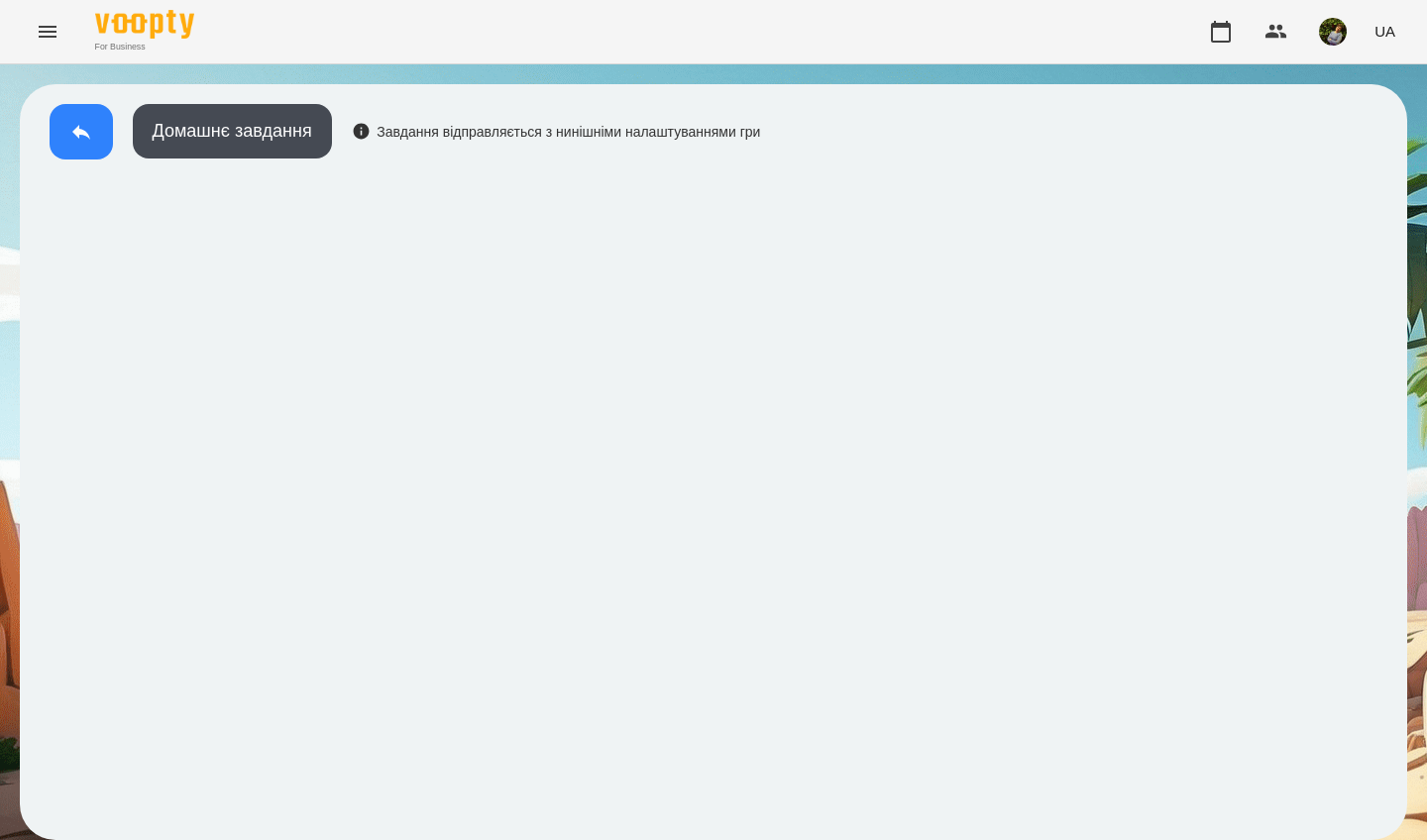 drag, startPoint x: 15, startPoint y: 665, endPoint x: 53, endPoint y: 135, distance: 531.36052 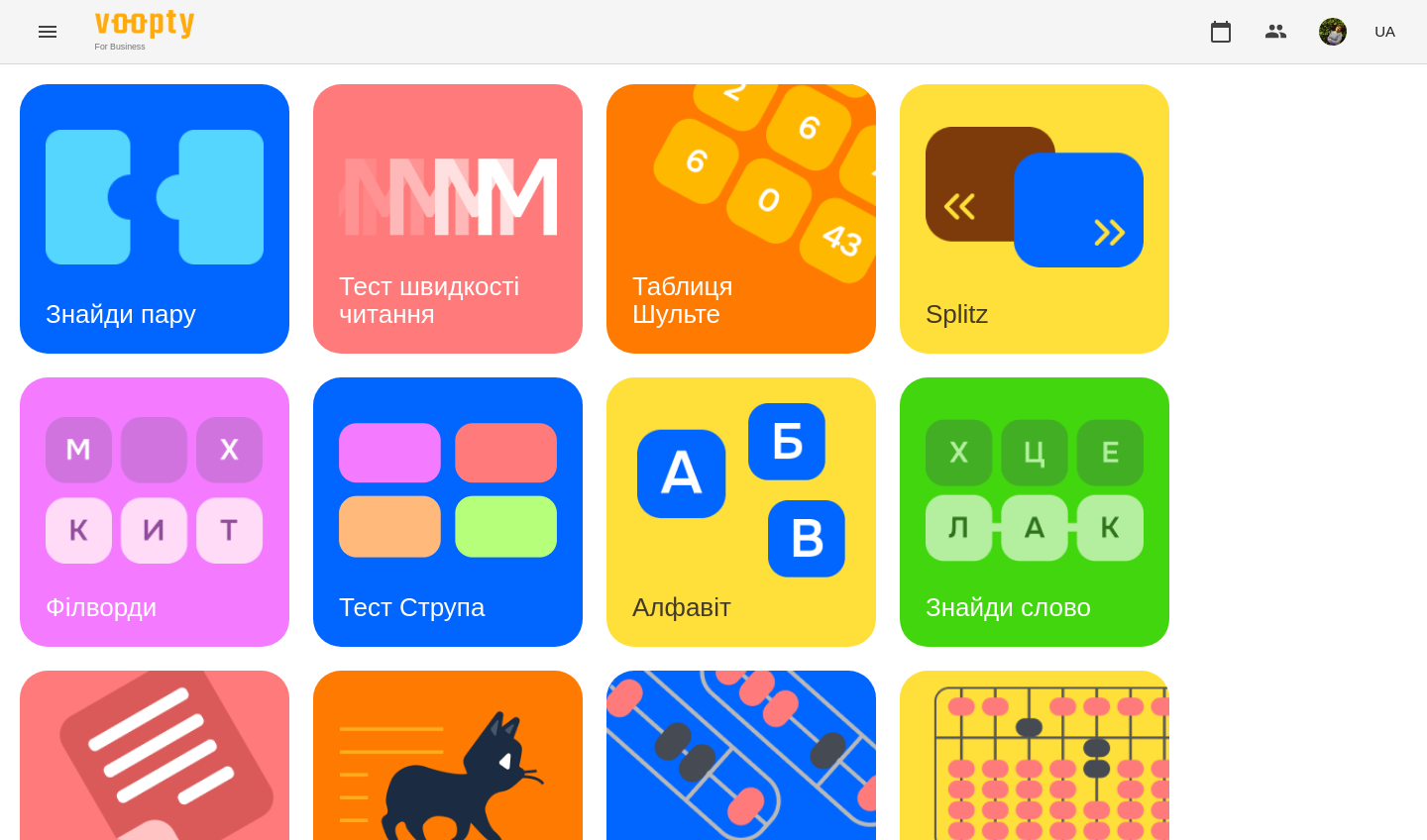 scroll, scrollTop: 230, scrollLeft: 0, axis: vertical 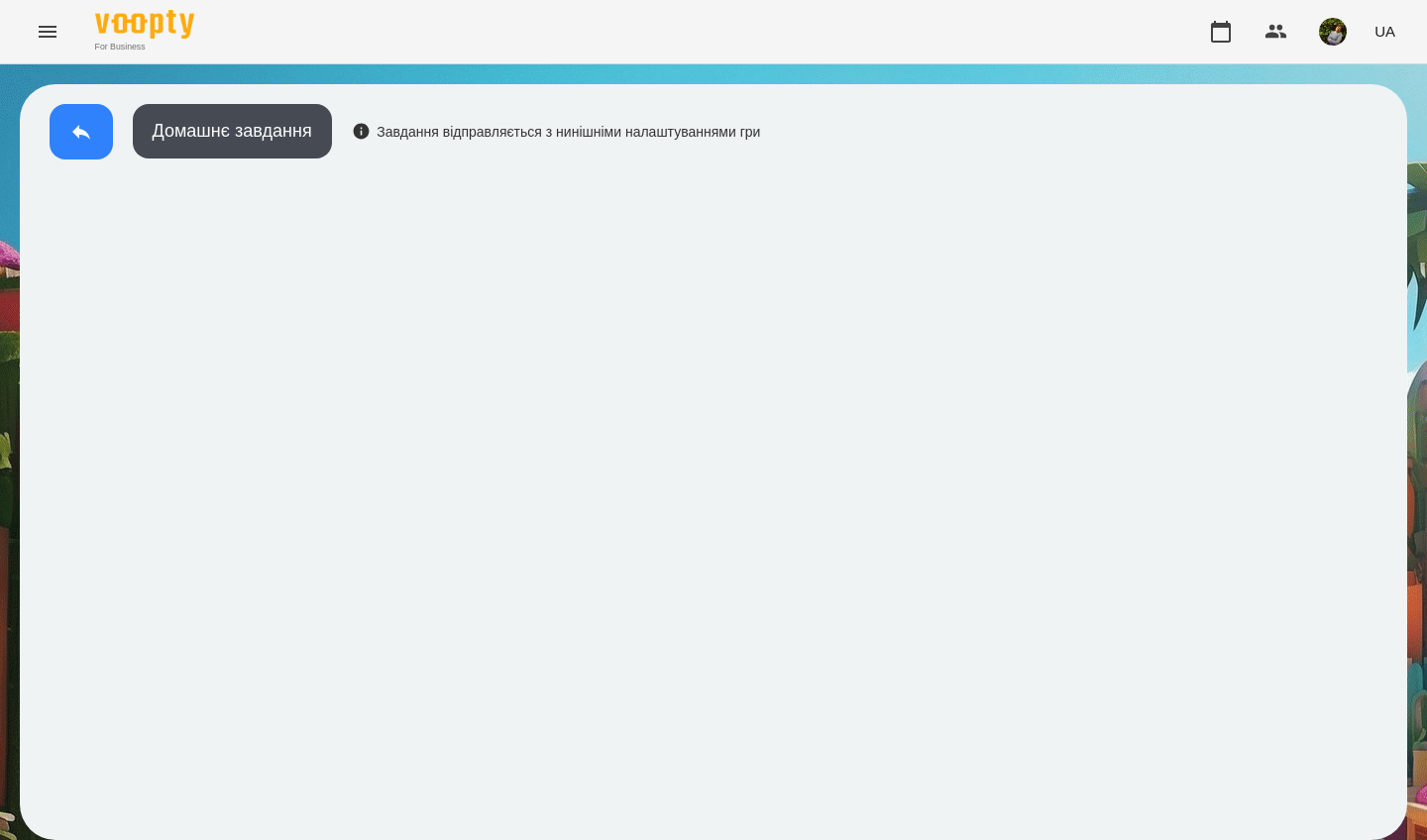 click 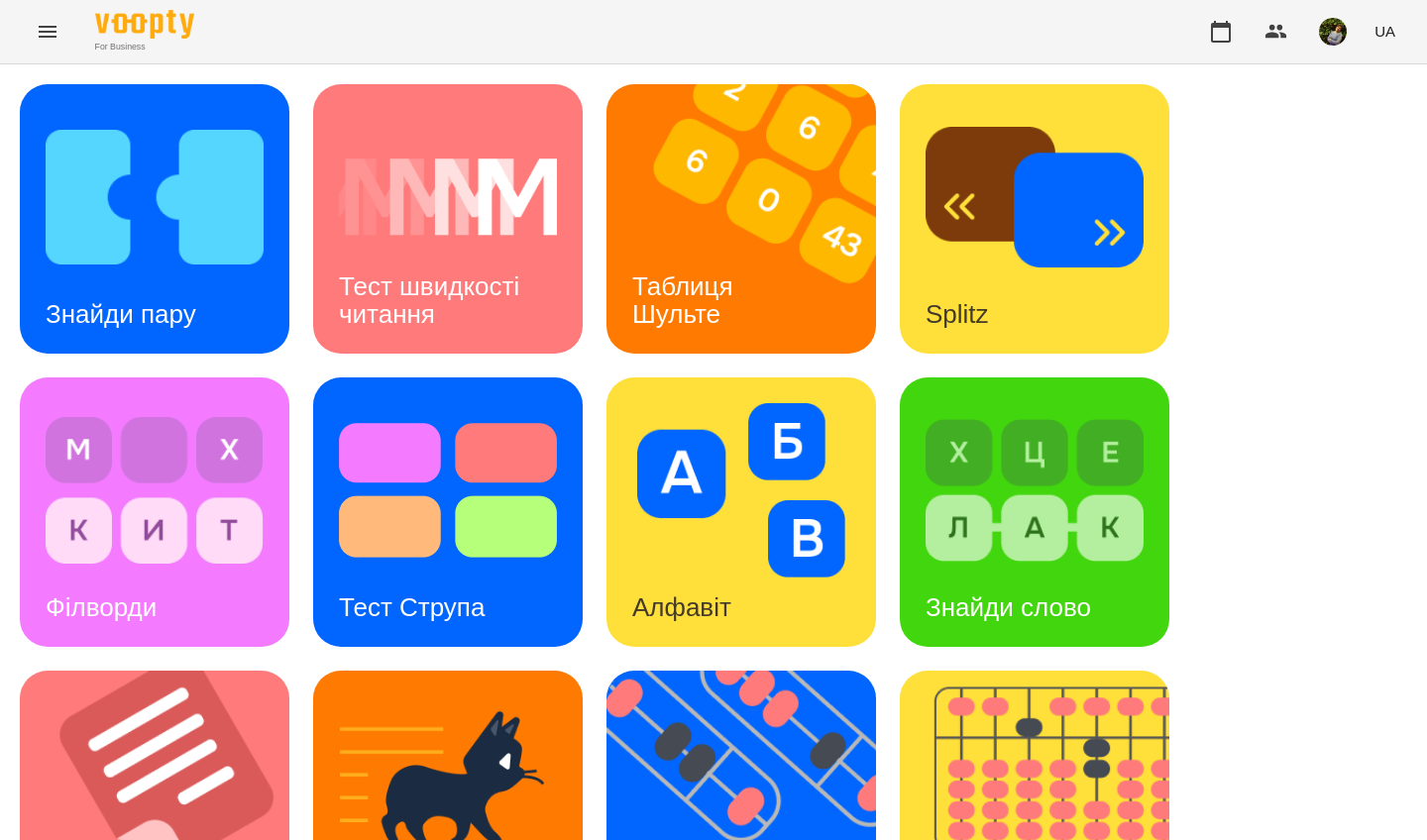 scroll, scrollTop: 706, scrollLeft: 0, axis: vertical 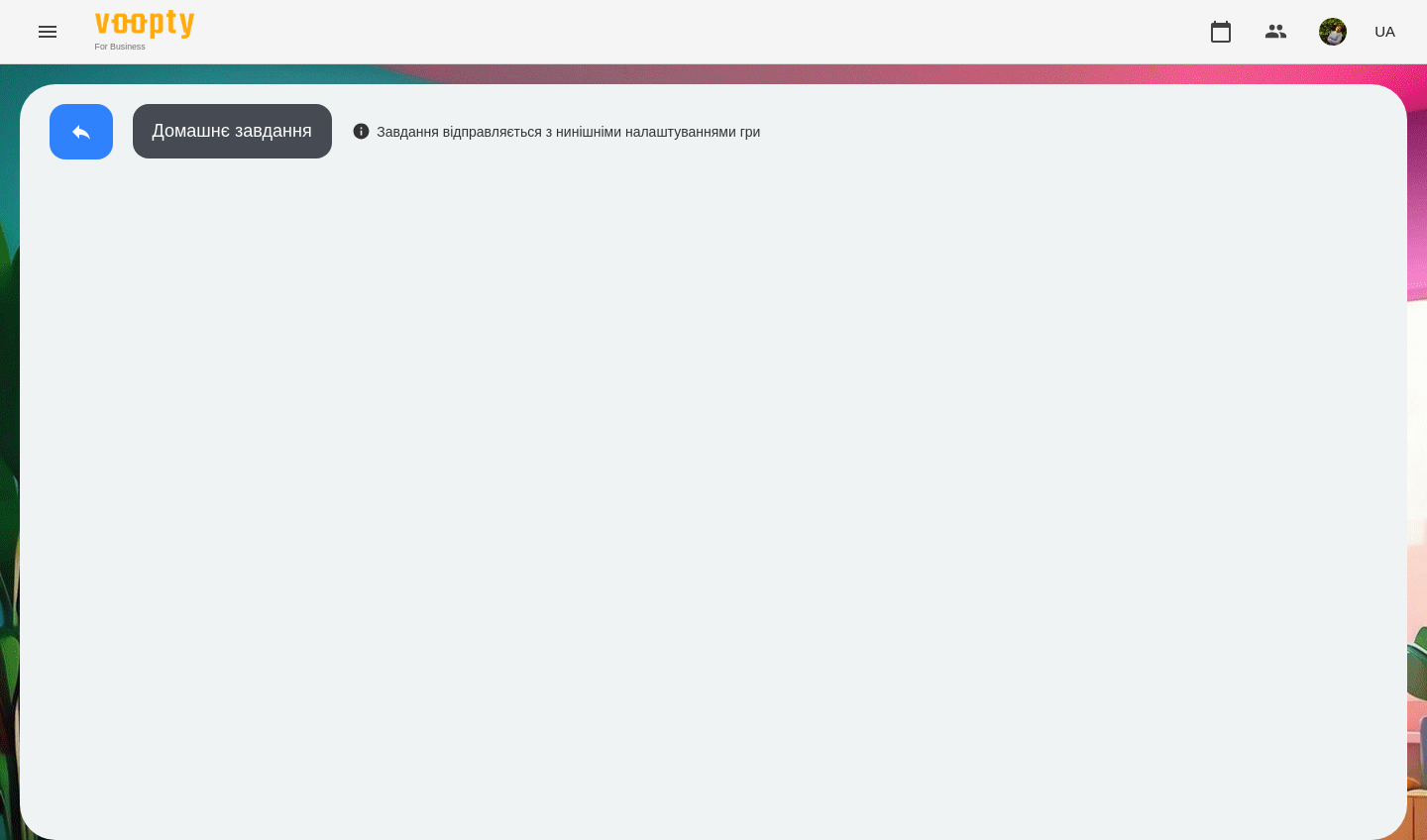 click at bounding box center [81, 132] 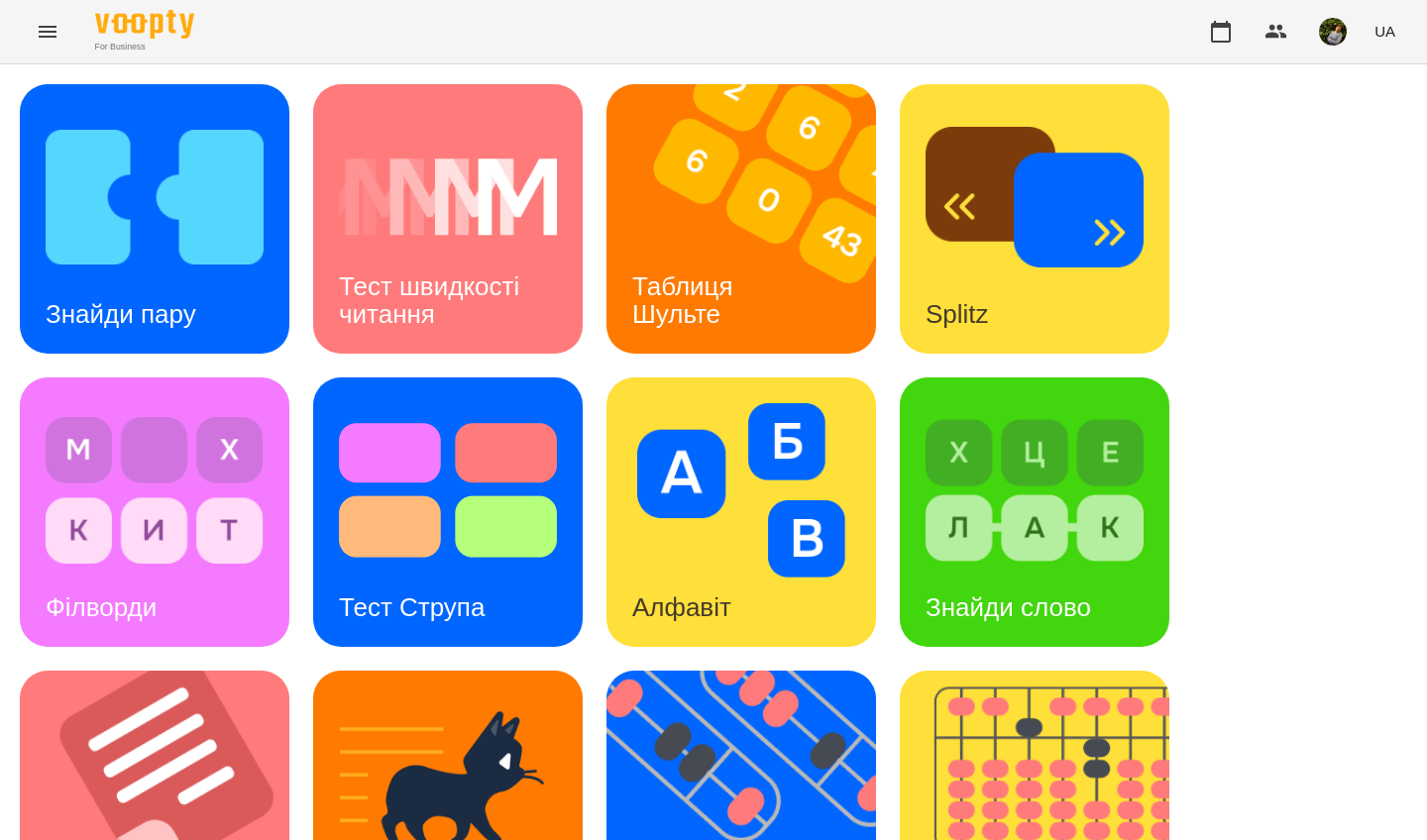 click at bounding box center (1035, 490) 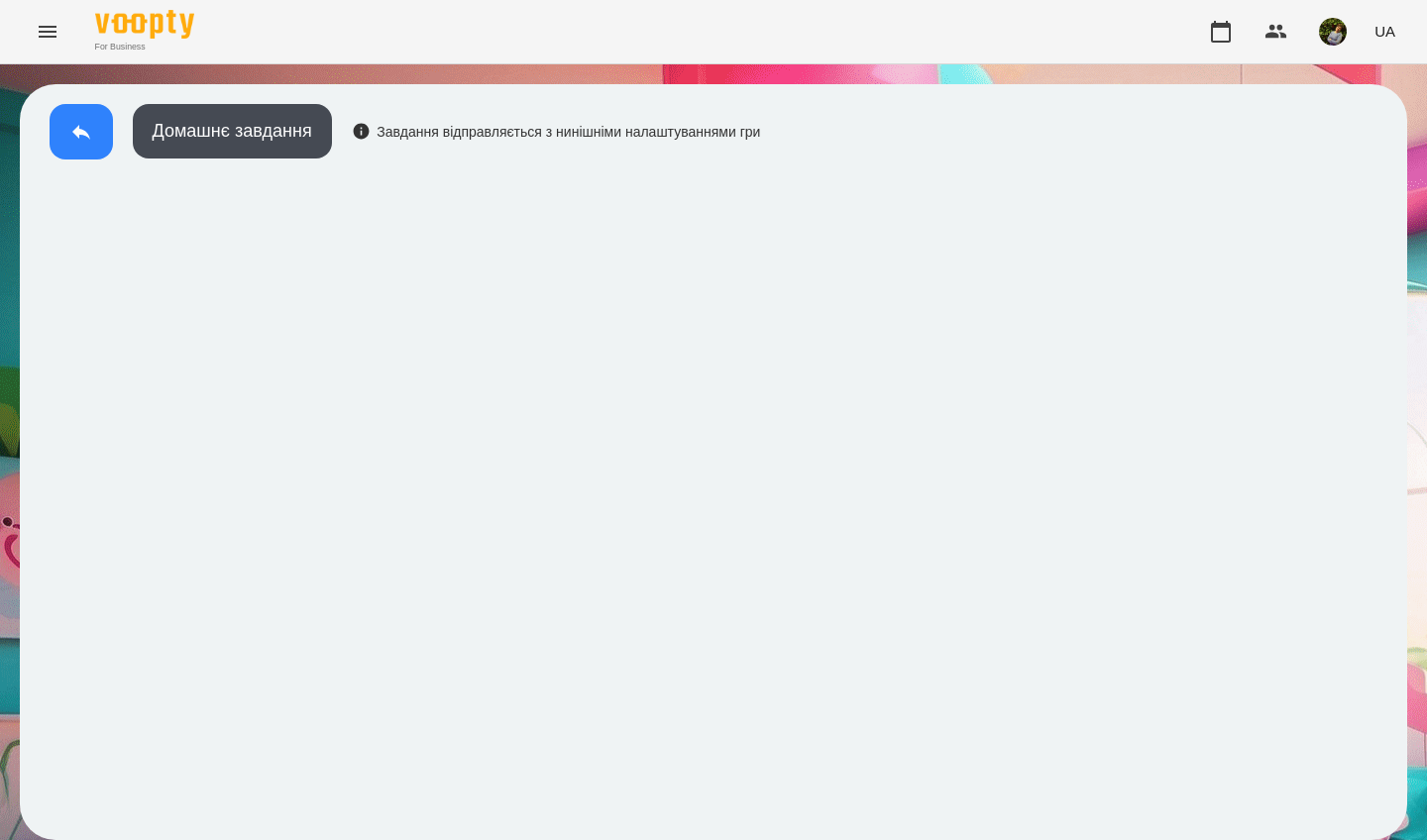 click 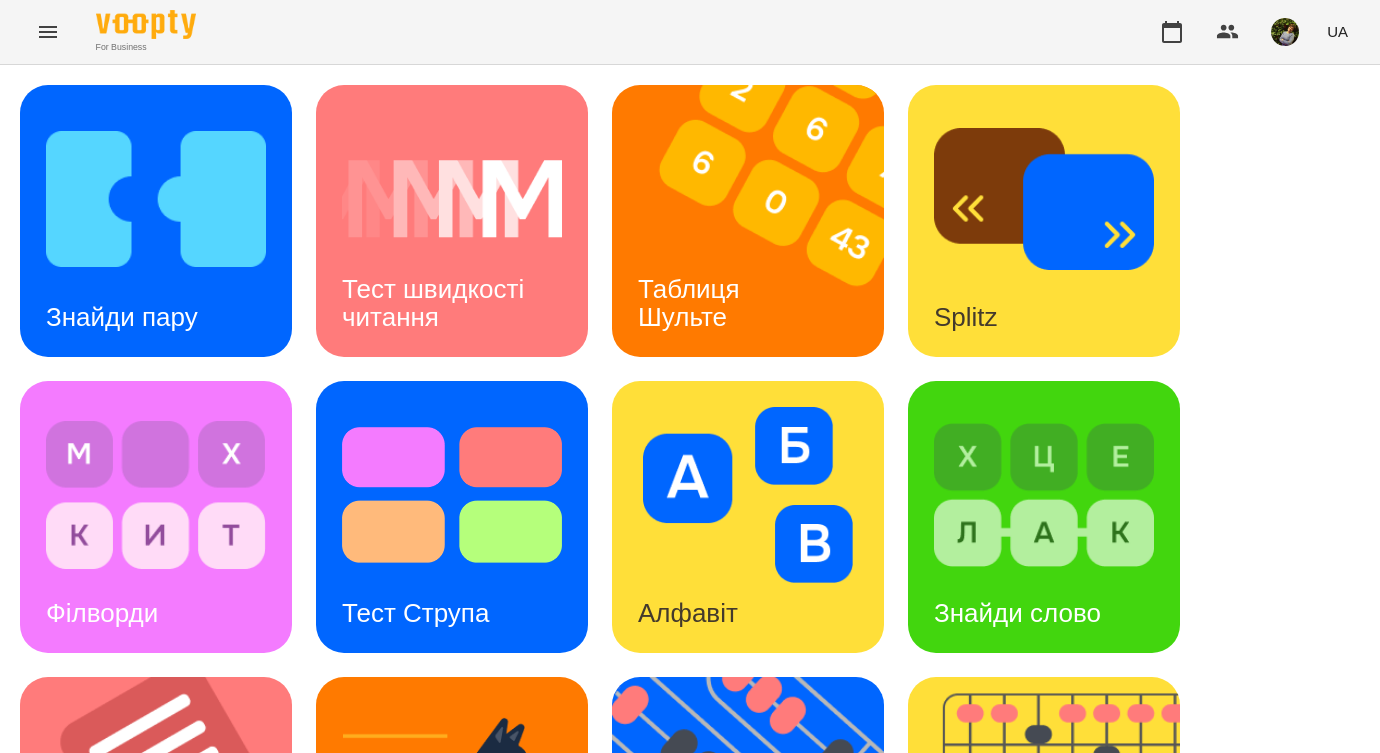 click 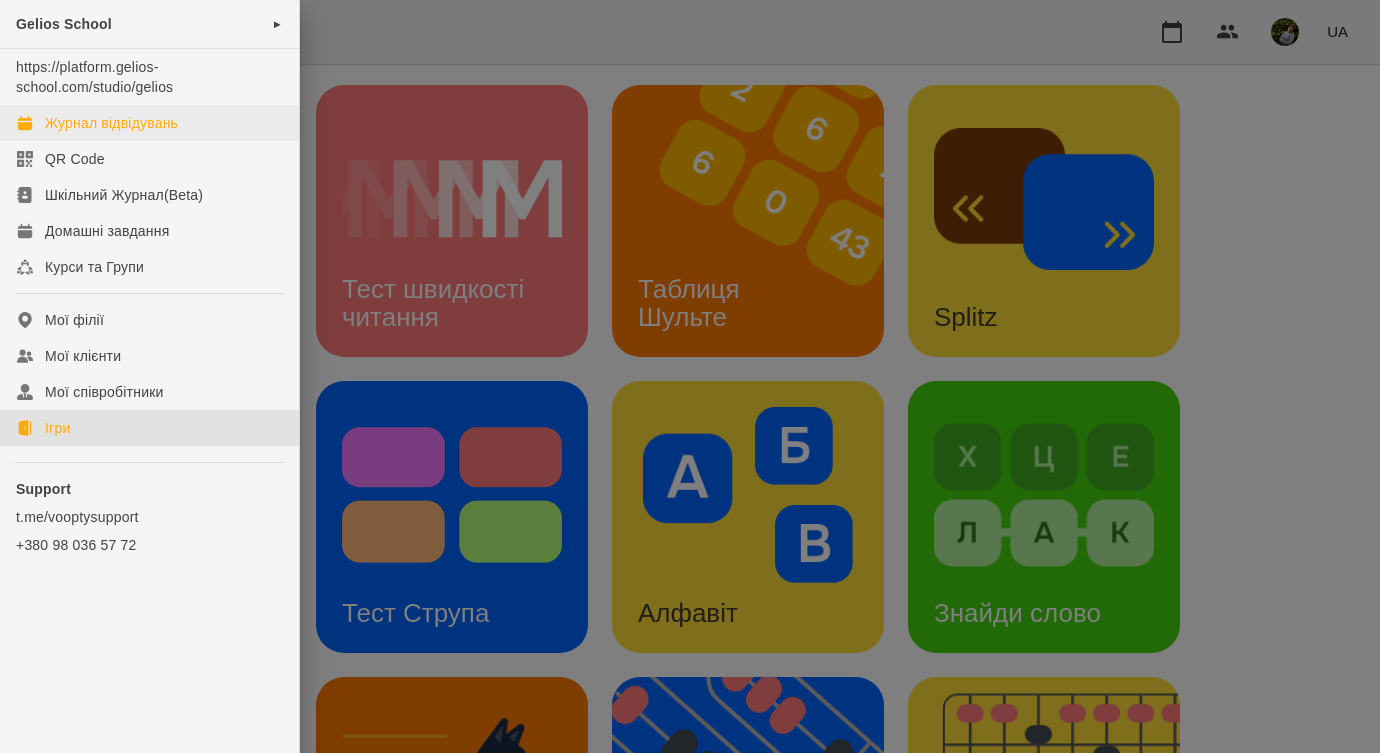 click on "Журнал відвідувань" at bounding box center (111, 123) 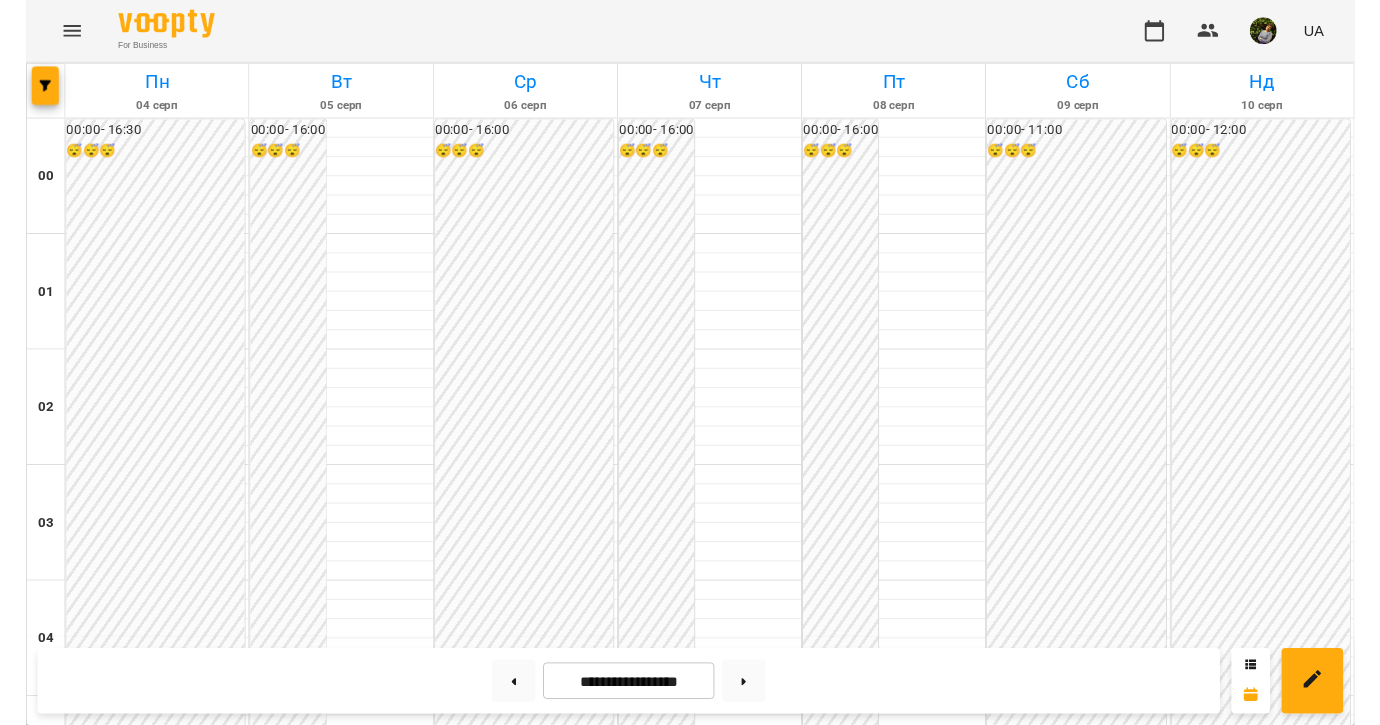 scroll, scrollTop: 2339, scrollLeft: 0, axis: vertical 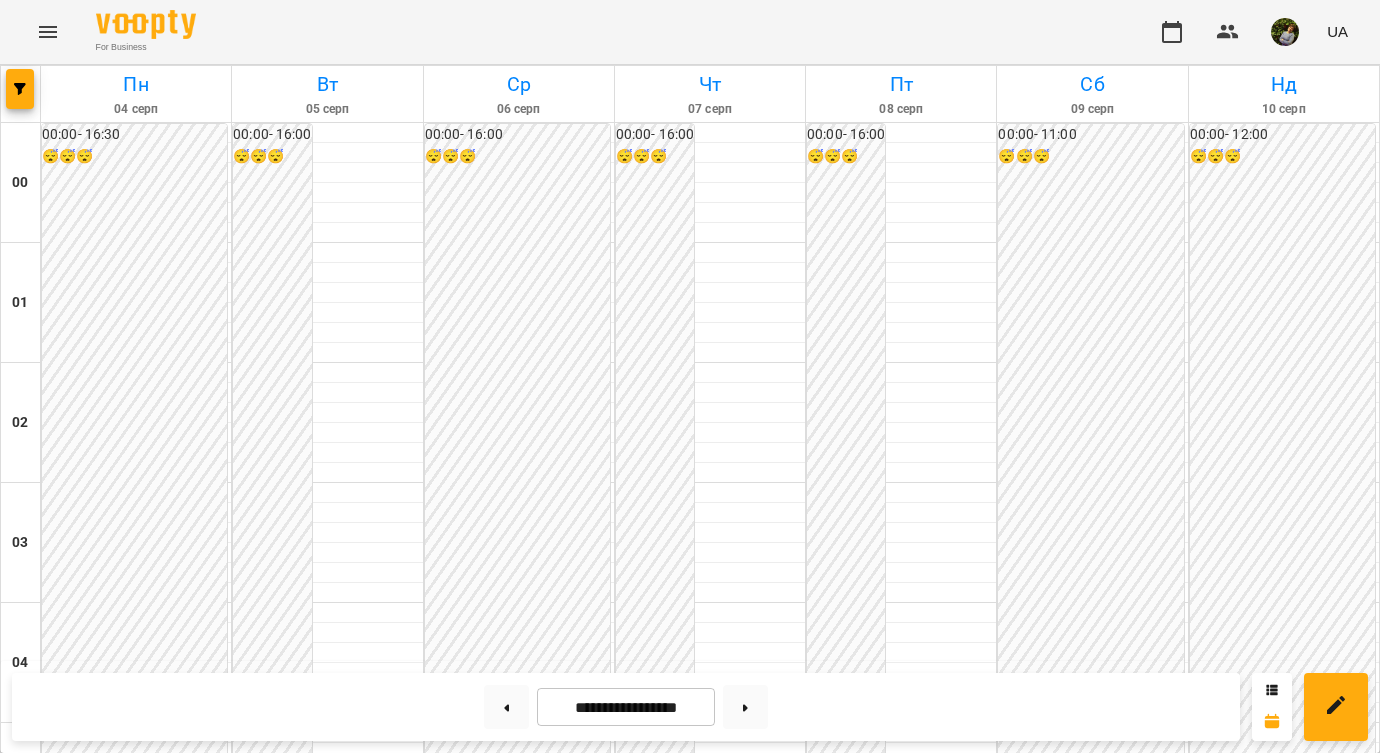 click on "22:00" at bounding box center (710, 2791) 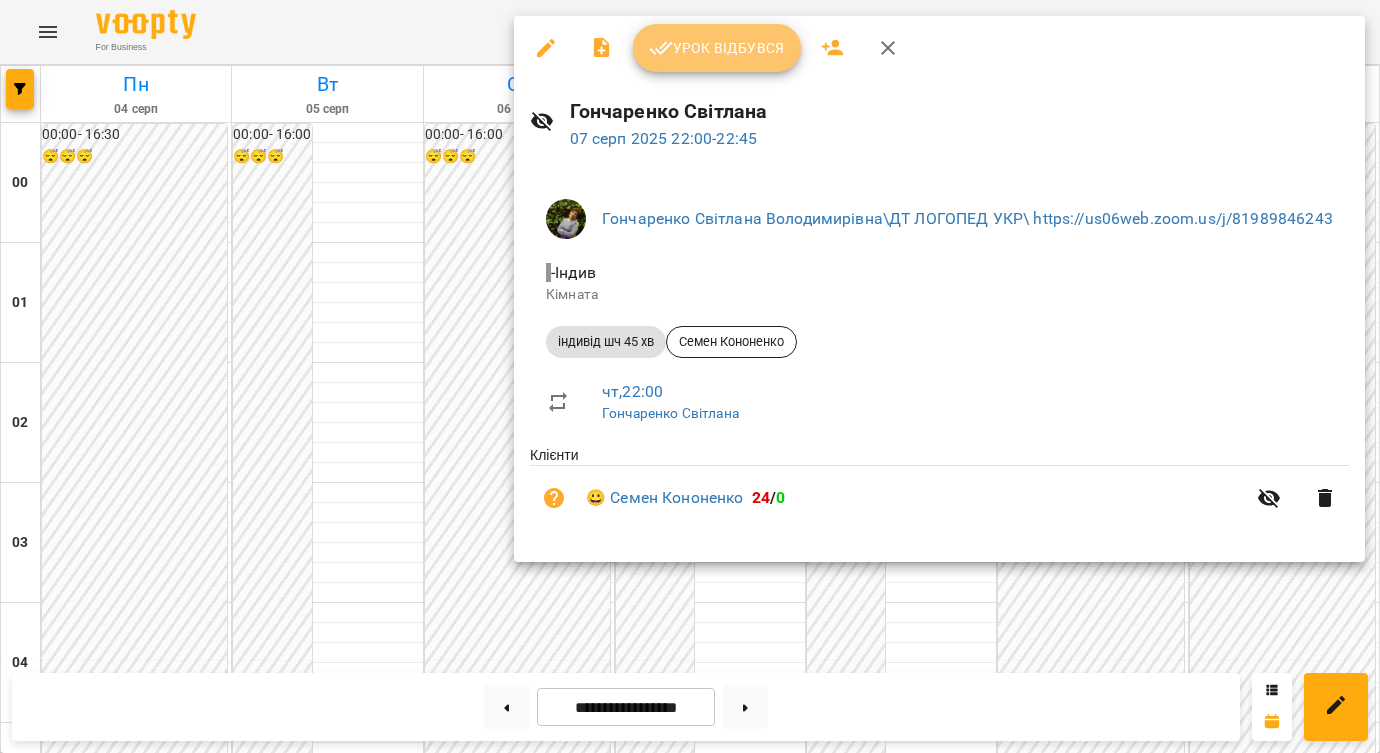 click on "Урок відбувся" at bounding box center [717, 48] 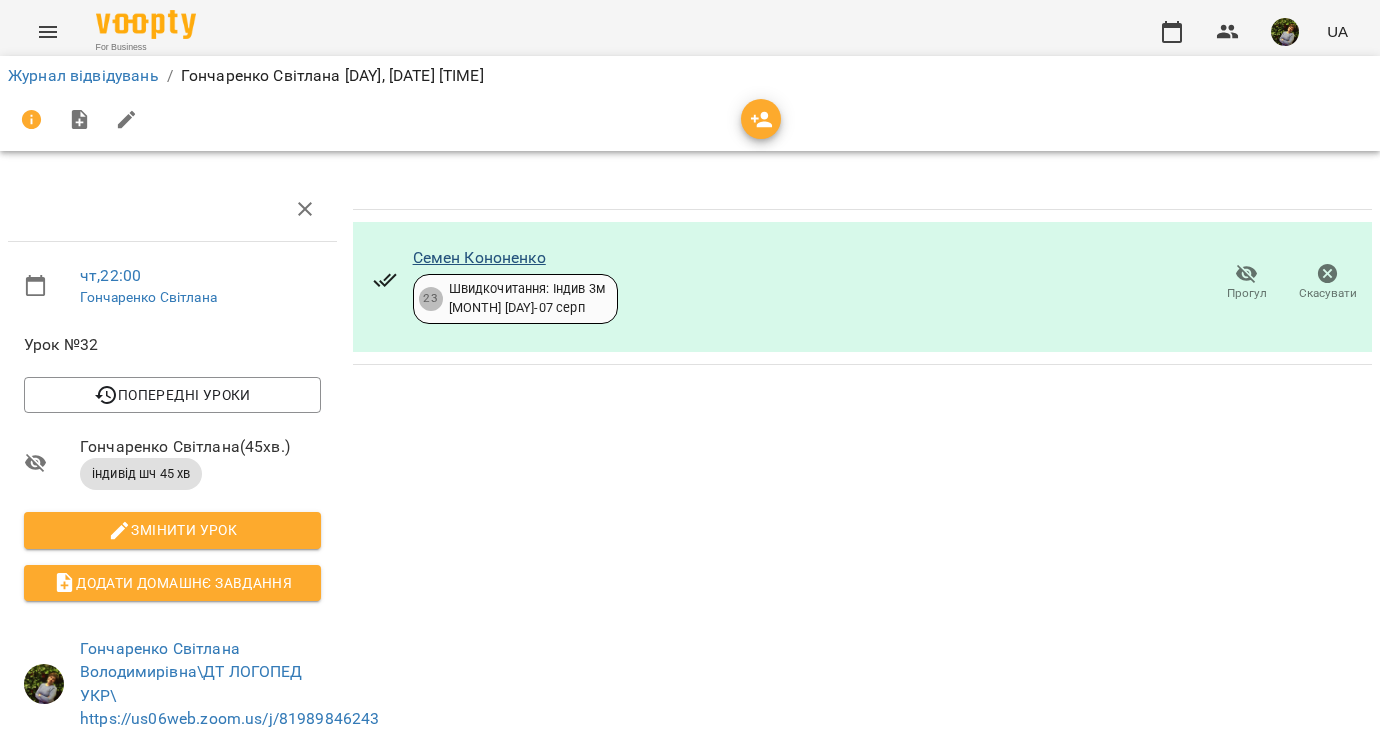 click on "Семен Кононенко" at bounding box center [479, 257] 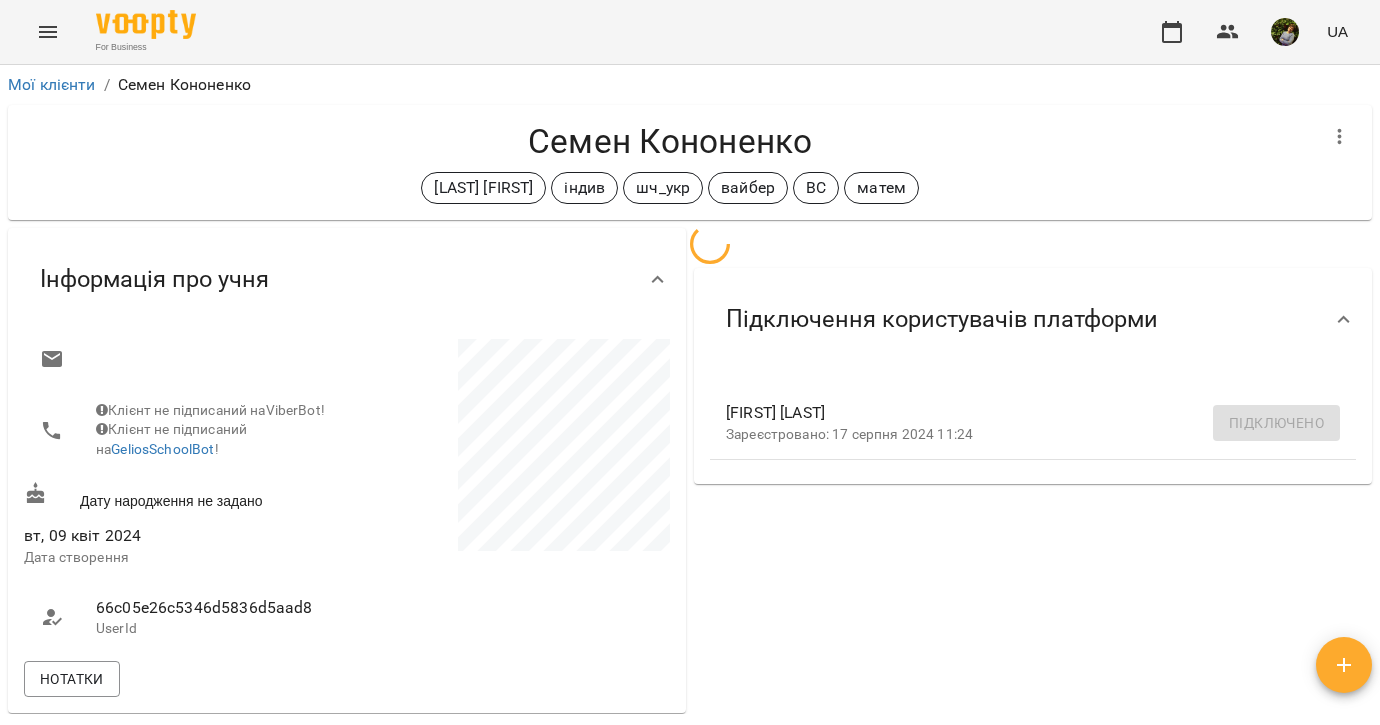 scroll, scrollTop: 0, scrollLeft: 0, axis: both 